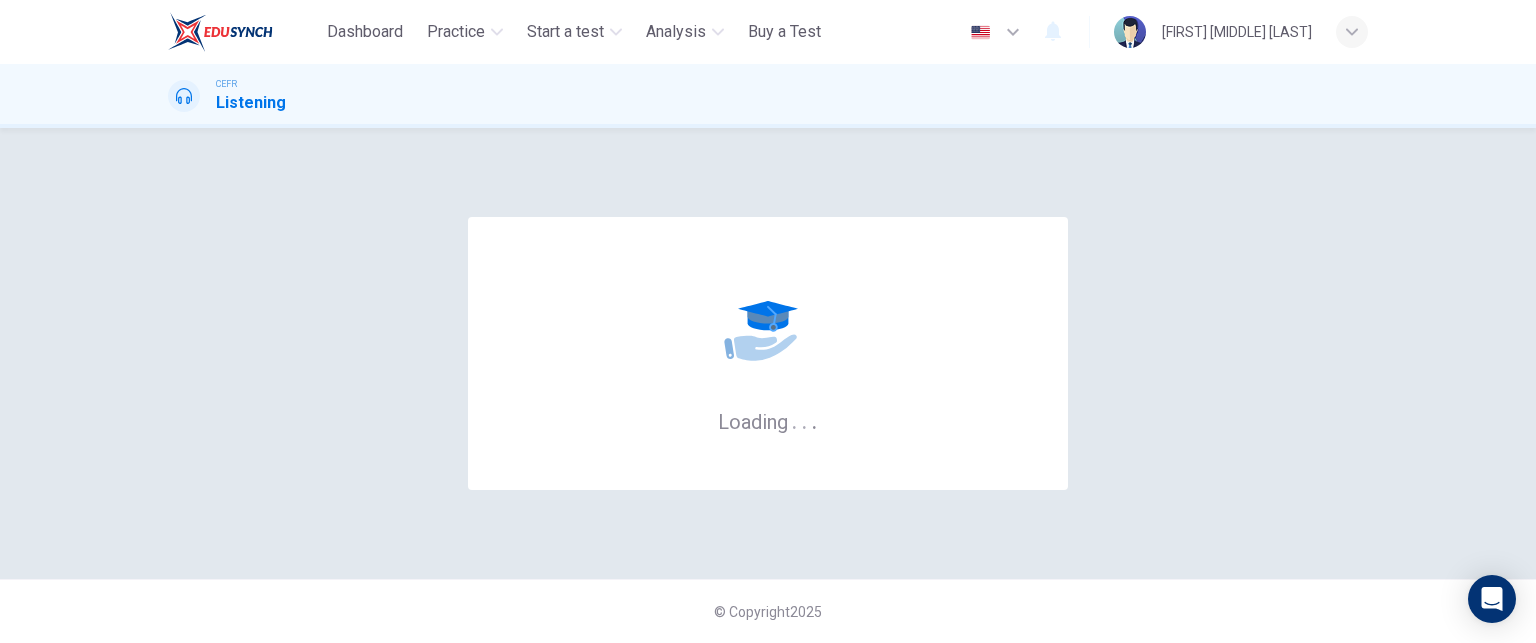 scroll, scrollTop: 0, scrollLeft: 0, axis: both 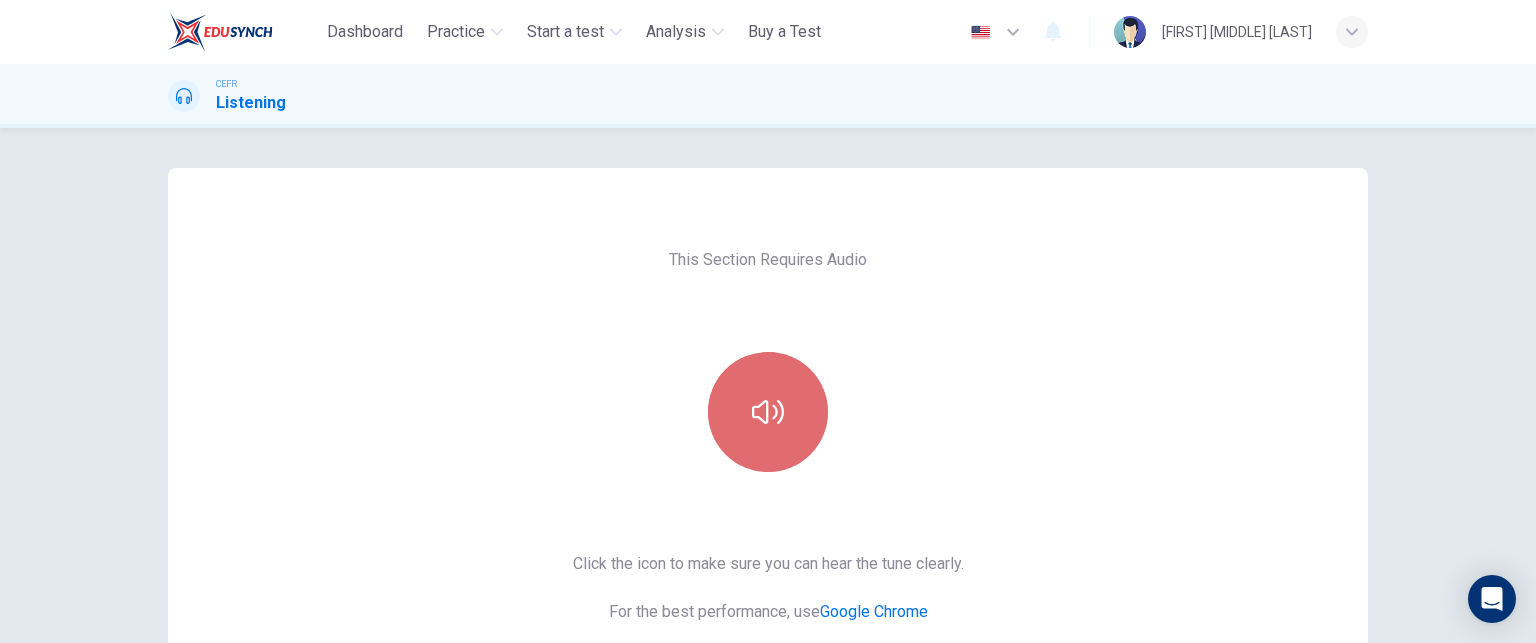 click at bounding box center [768, 412] 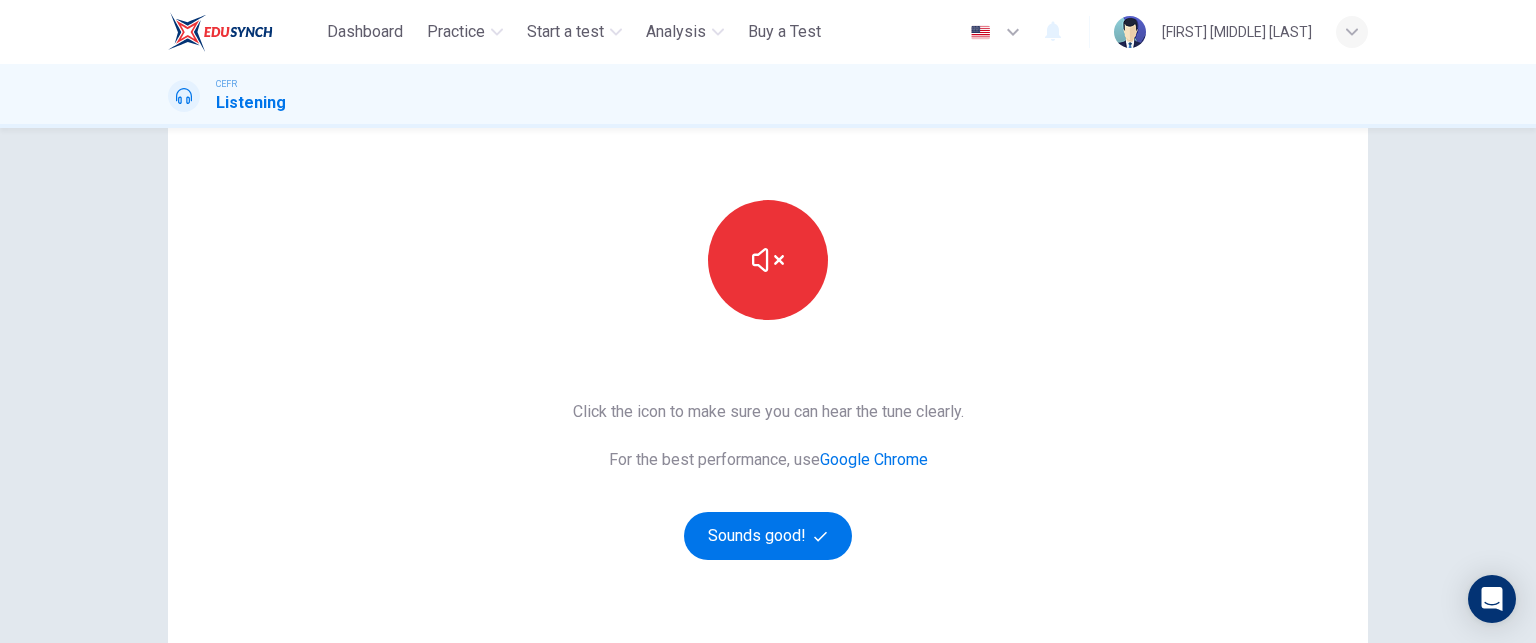 scroll, scrollTop: 203, scrollLeft: 0, axis: vertical 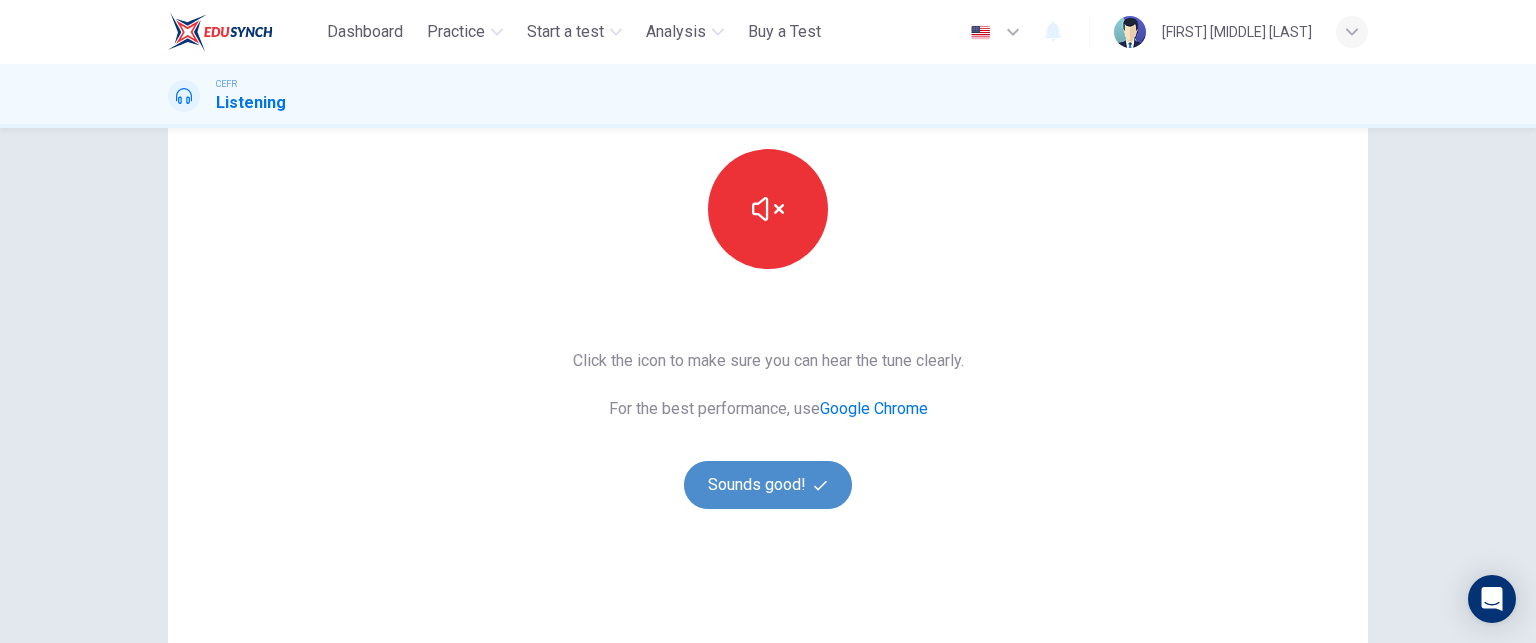 click on "Sounds good!" at bounding box center [768, 485] 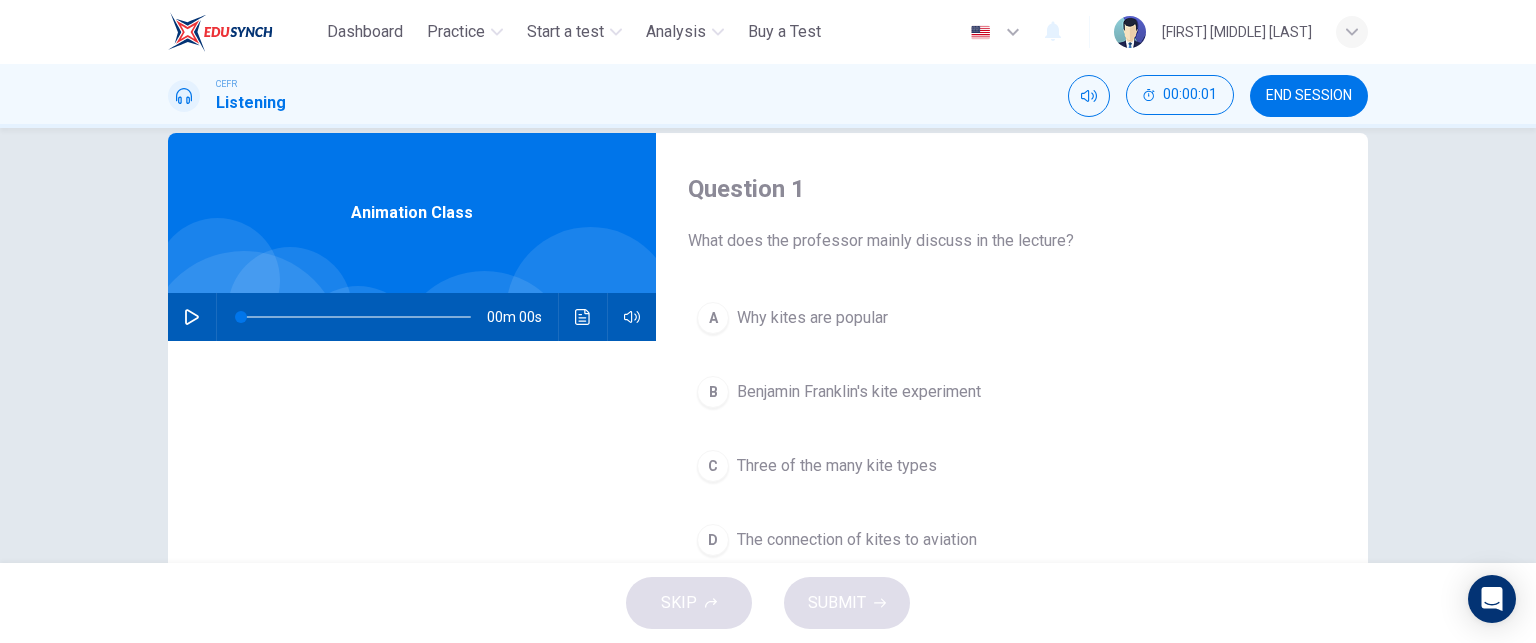scroll, scrollTop: 0, scrollLeft: 0, axis: both 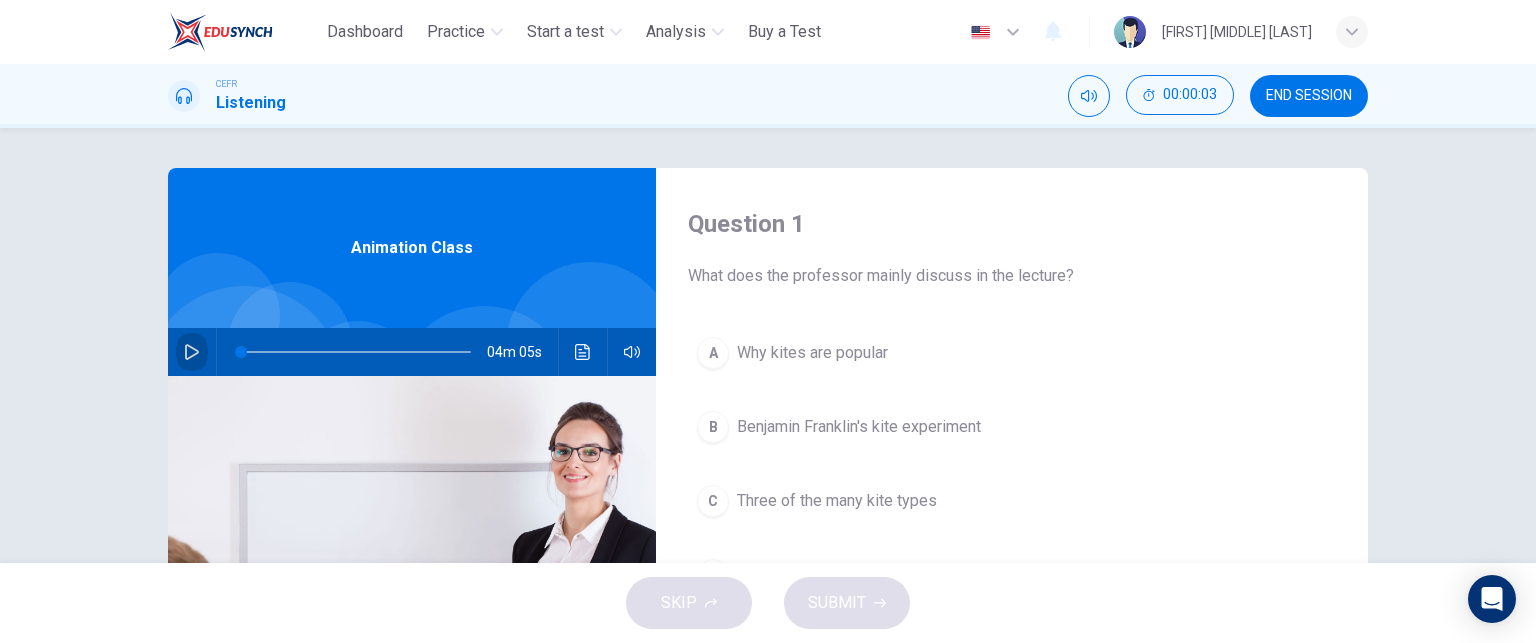 click at bounding box center [192, 352] 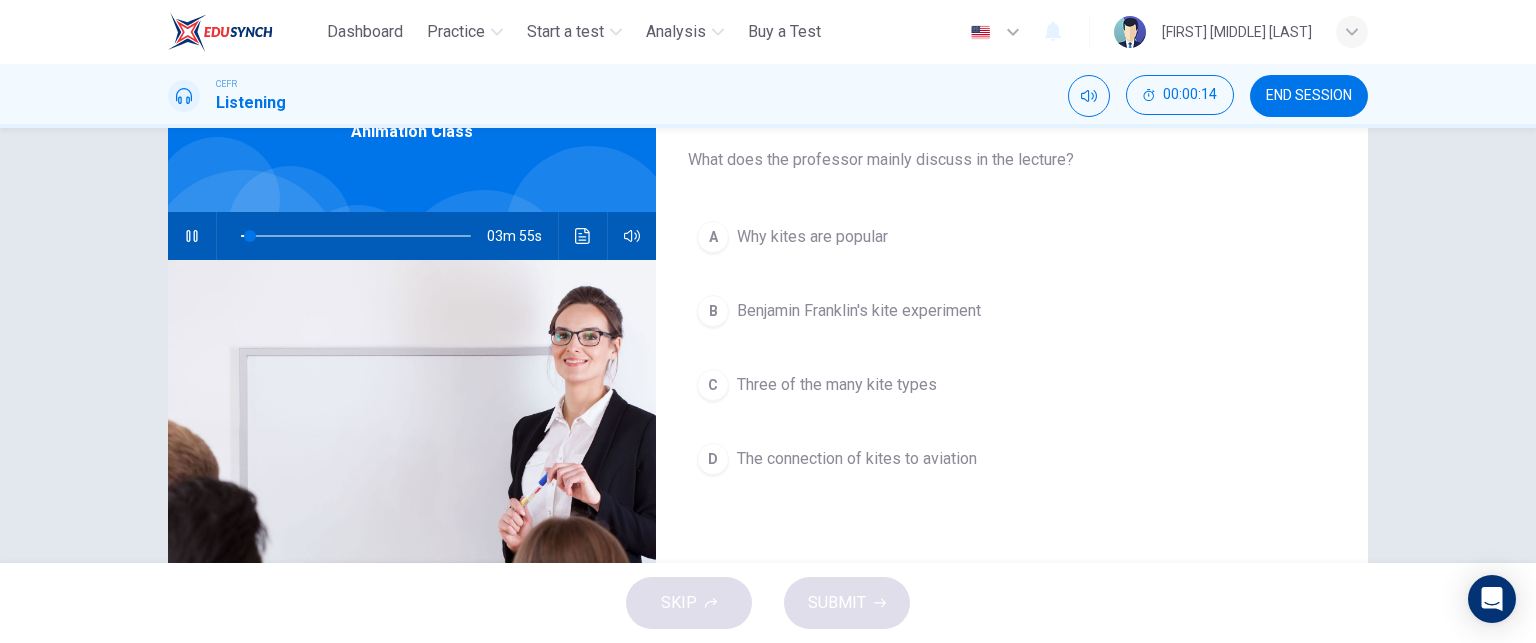 scroll, scrollTop: 116, scrollLeft: 0, axis: vertical 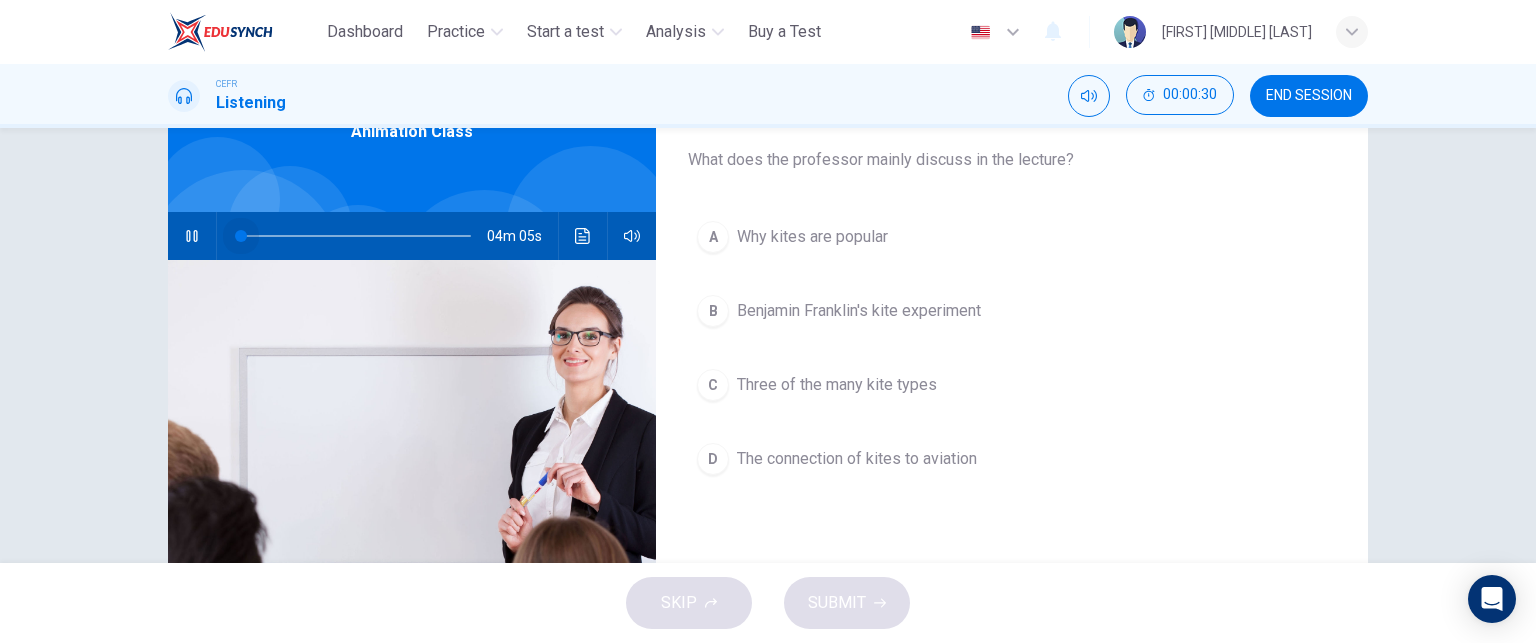 drag, startPoint x: 250, startPoint y: 231, endPoint x: 178, endPoint y: 238, distance: 72.33948 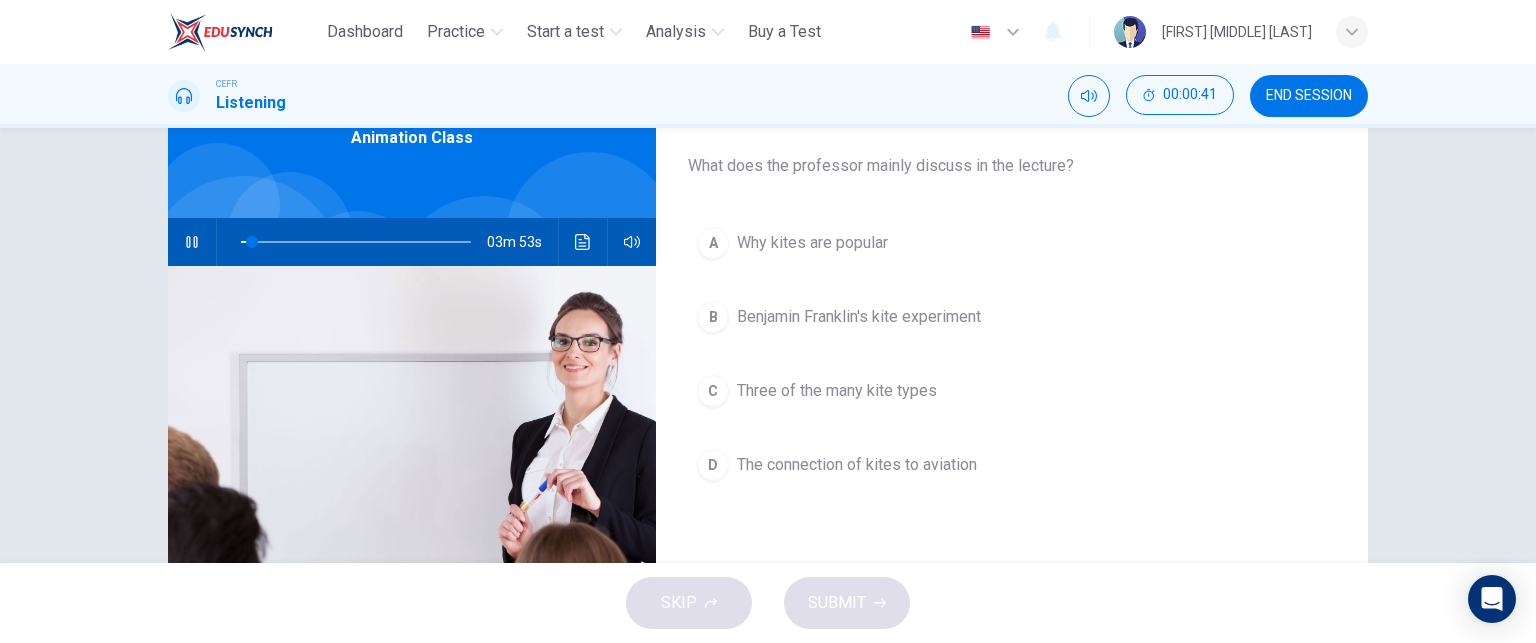 scroll, scrollTop: 111, scrollLeft: 0, axis: vertical 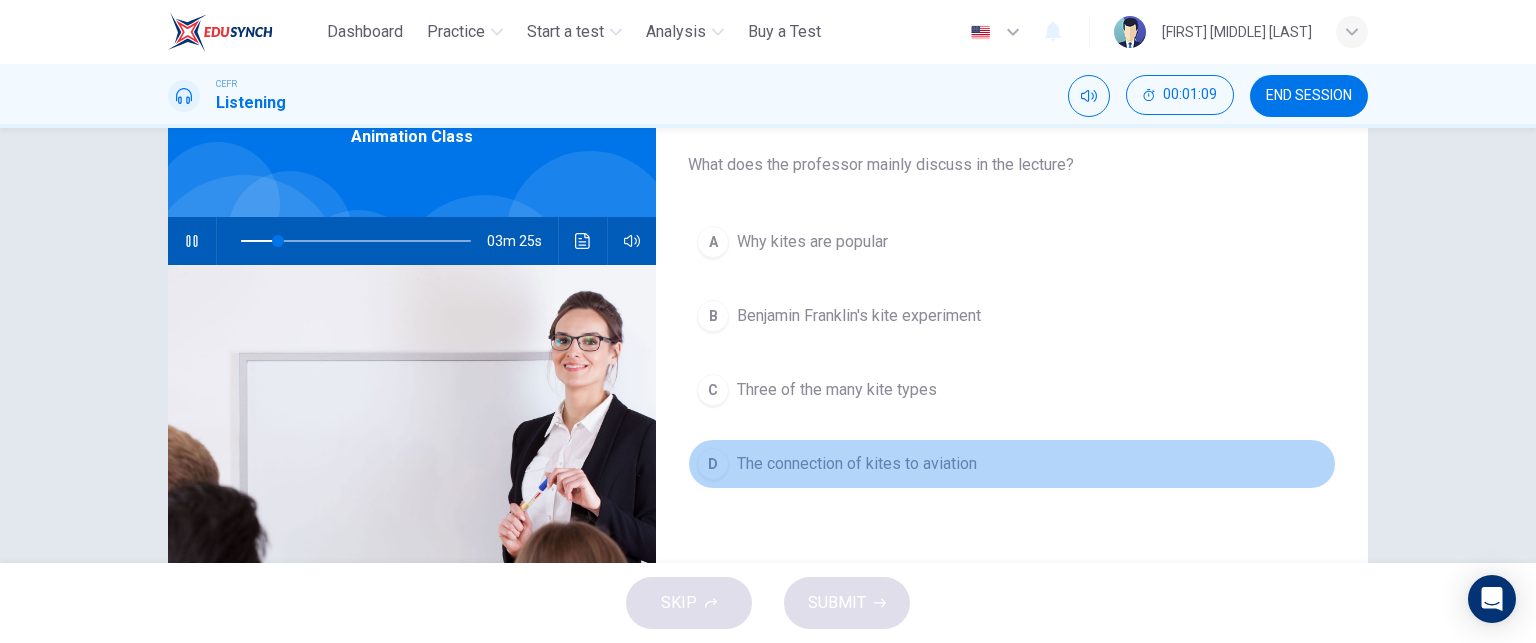 click on "D" at bounding box center [713, 242] 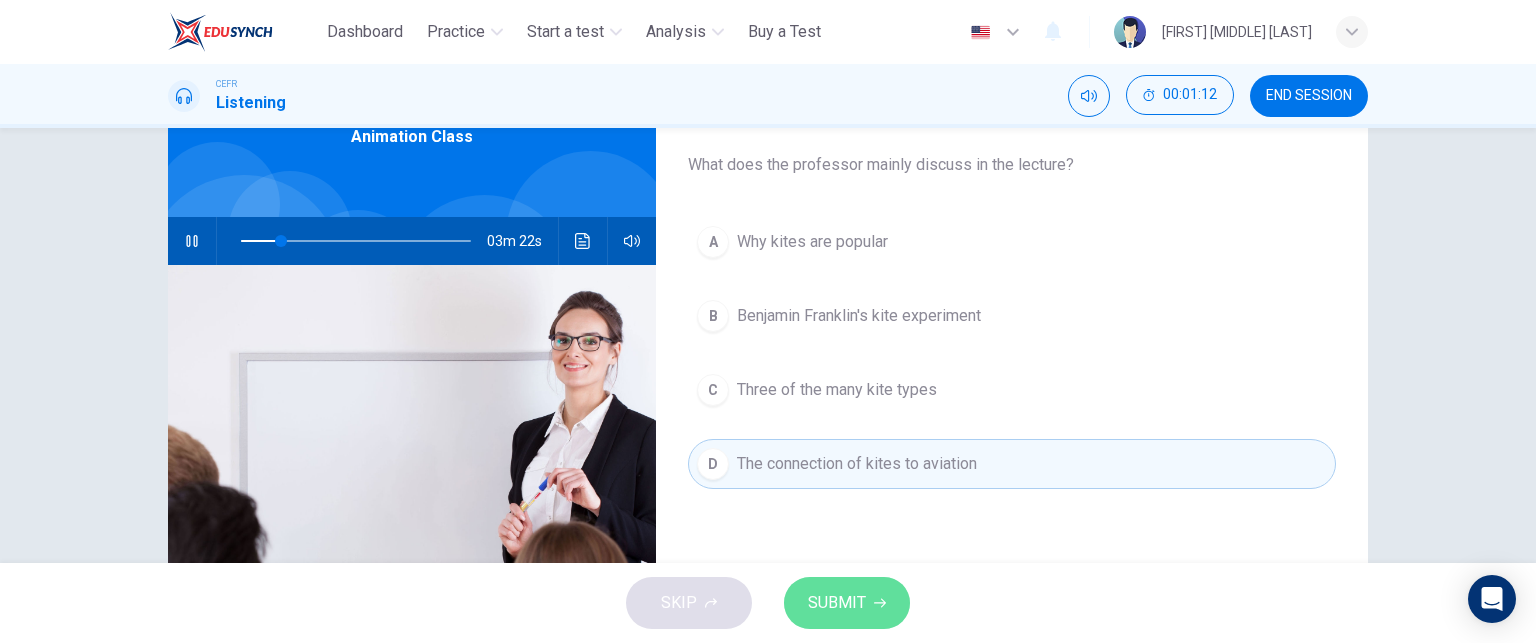 click on "SUBMIT" at bounding box center [837, 603] 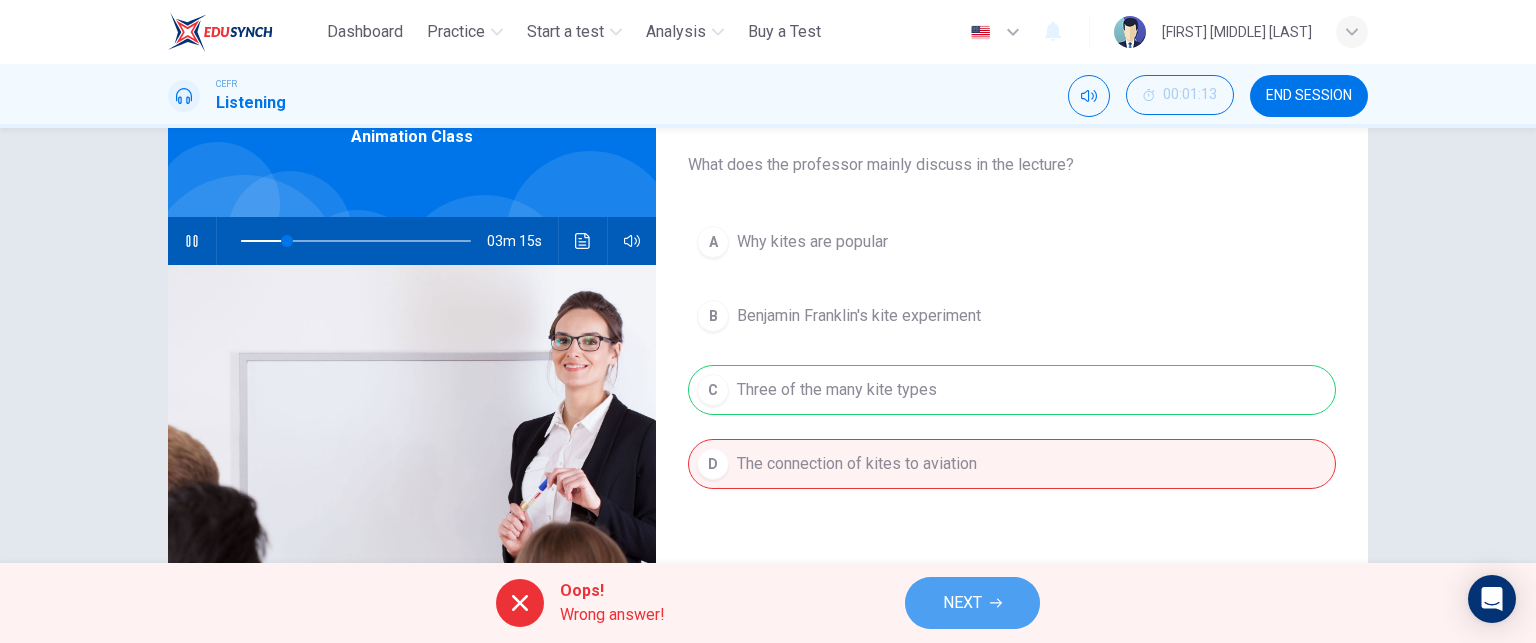 click on "NEXT" at bounding box center [962, 603] 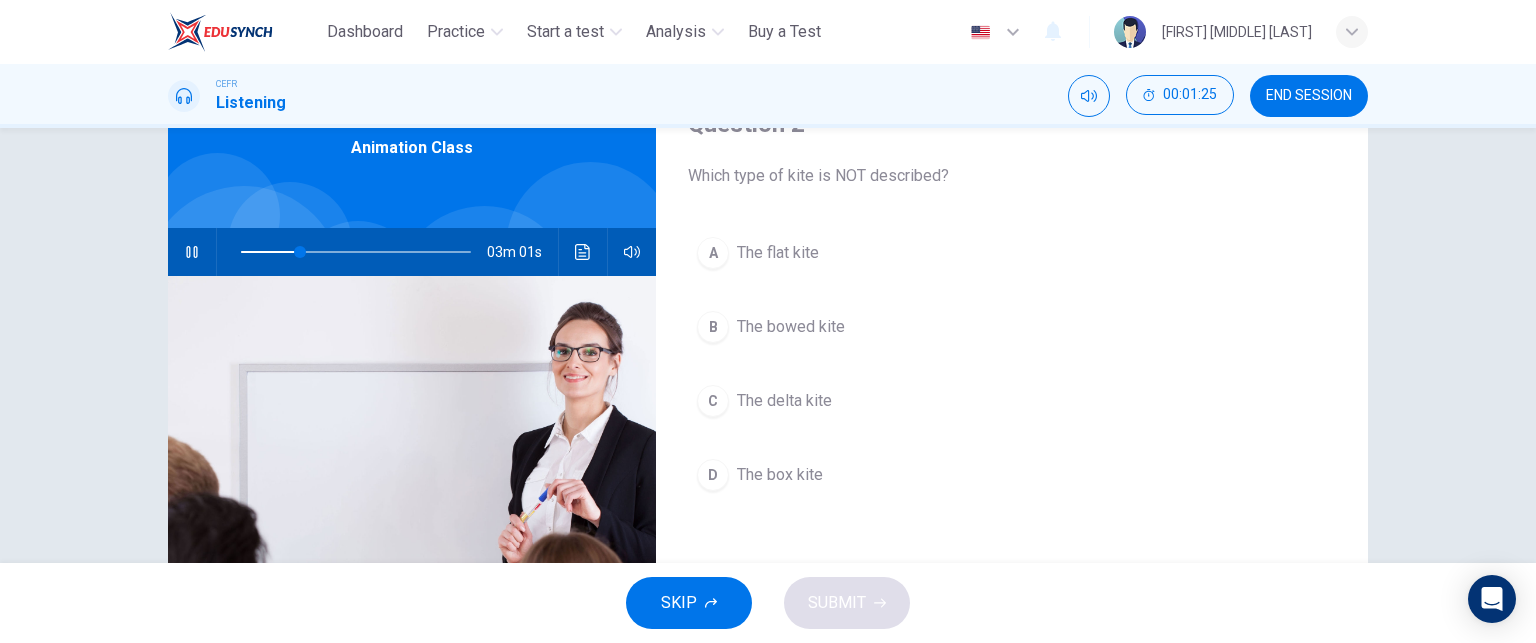 scroll, scrollTop: 98, scrollLeft: 0, axis: vertical 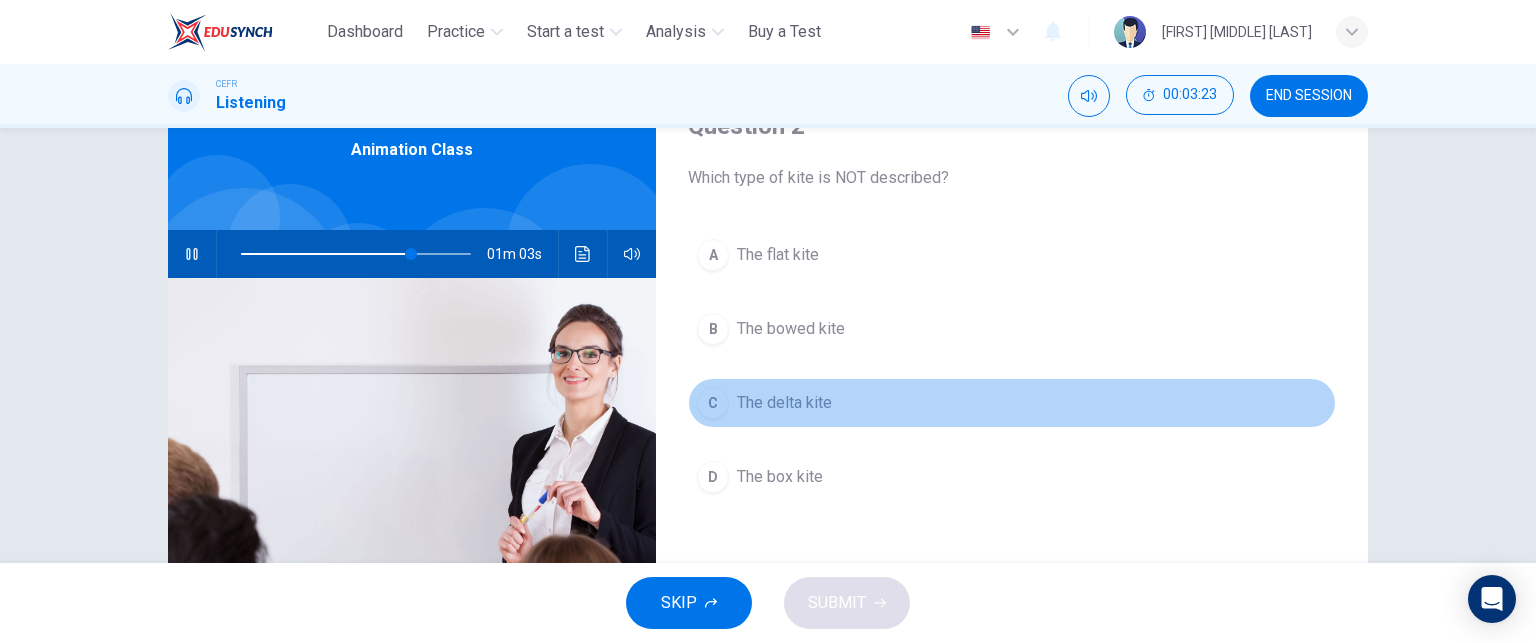 click on "C The delta kite" at bounding box center (1012, 403) 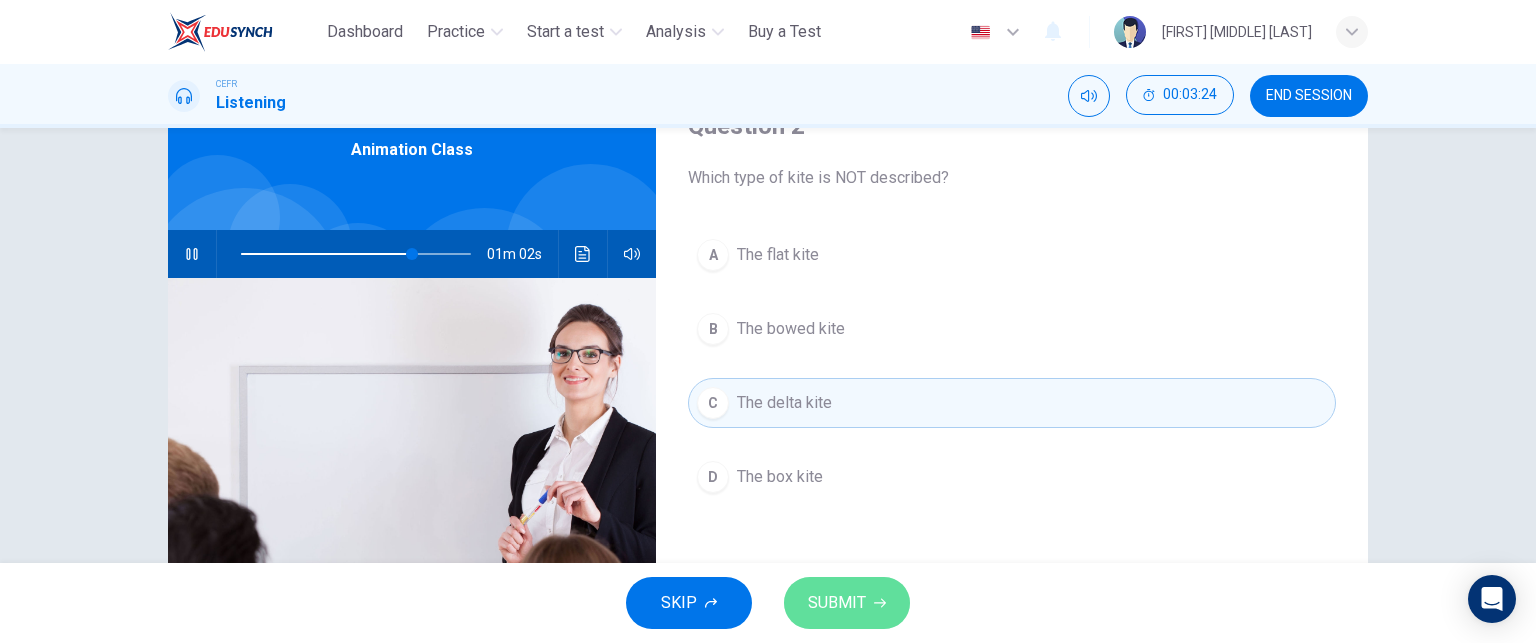 click on "SUBMIT" at bounding box center [837, 603] 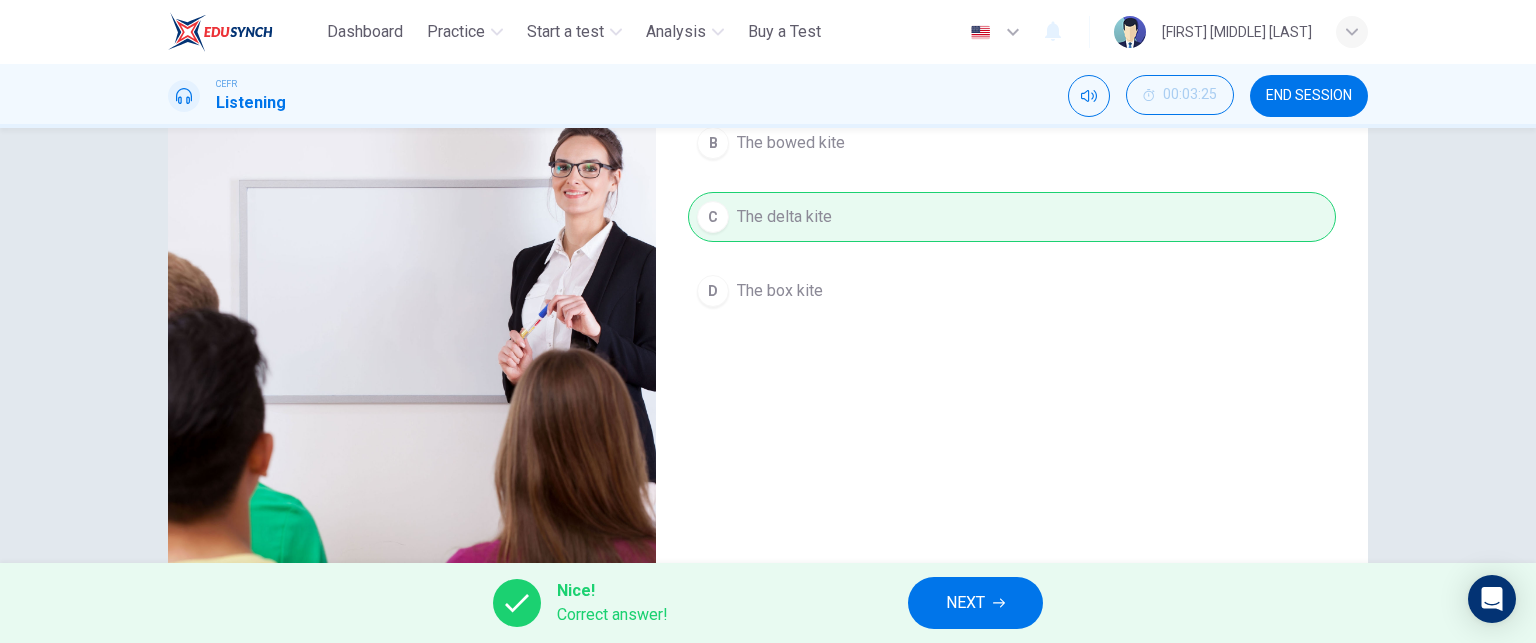 scroll, scrollTop: 295, scrollLeft: 0, axis: vertical 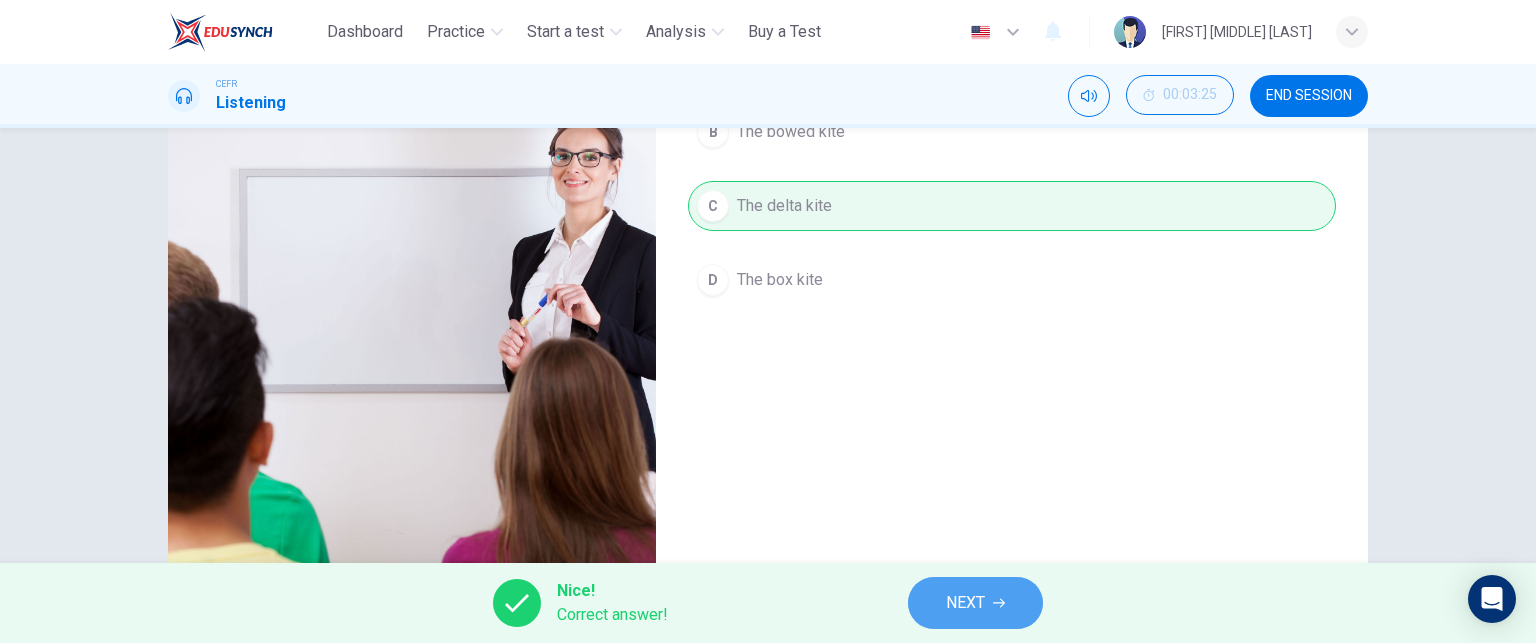click on "NEXT" at bounding box center (965, 603) 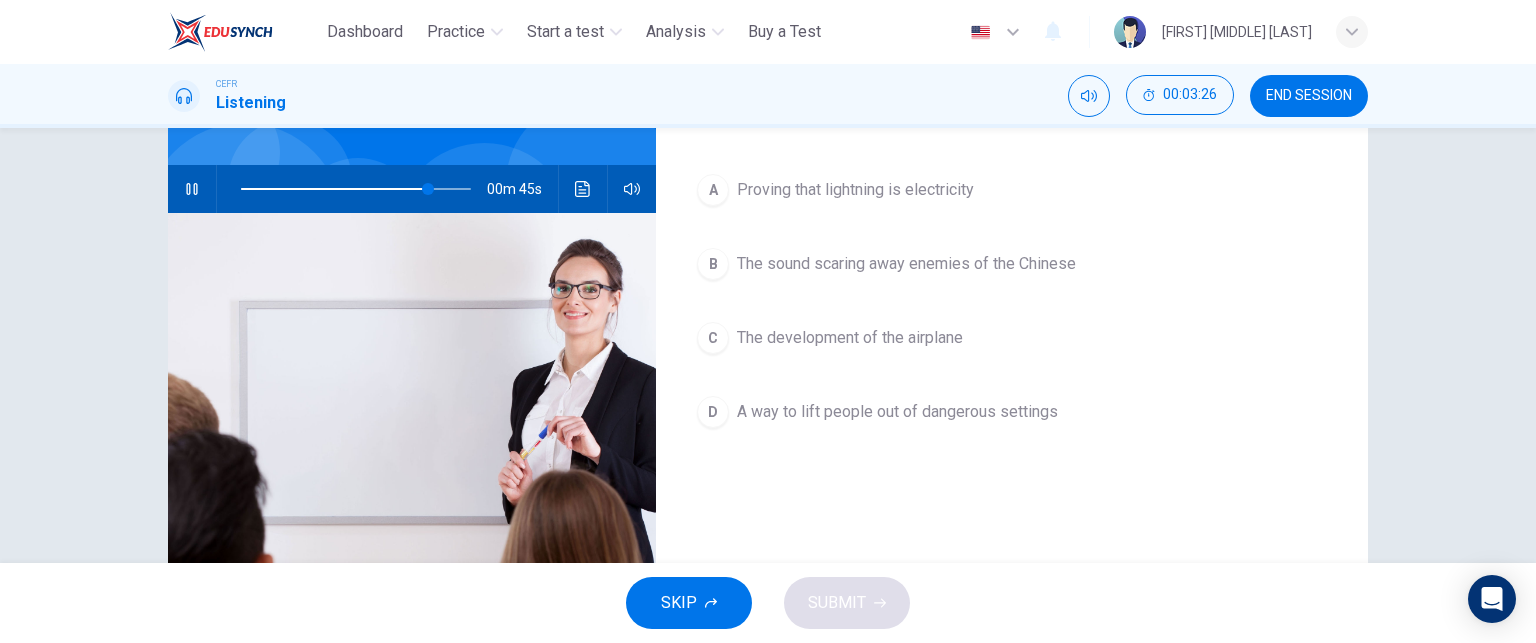 scroll, scrollTop: 99, scrollLeft: 0, axis: vertical 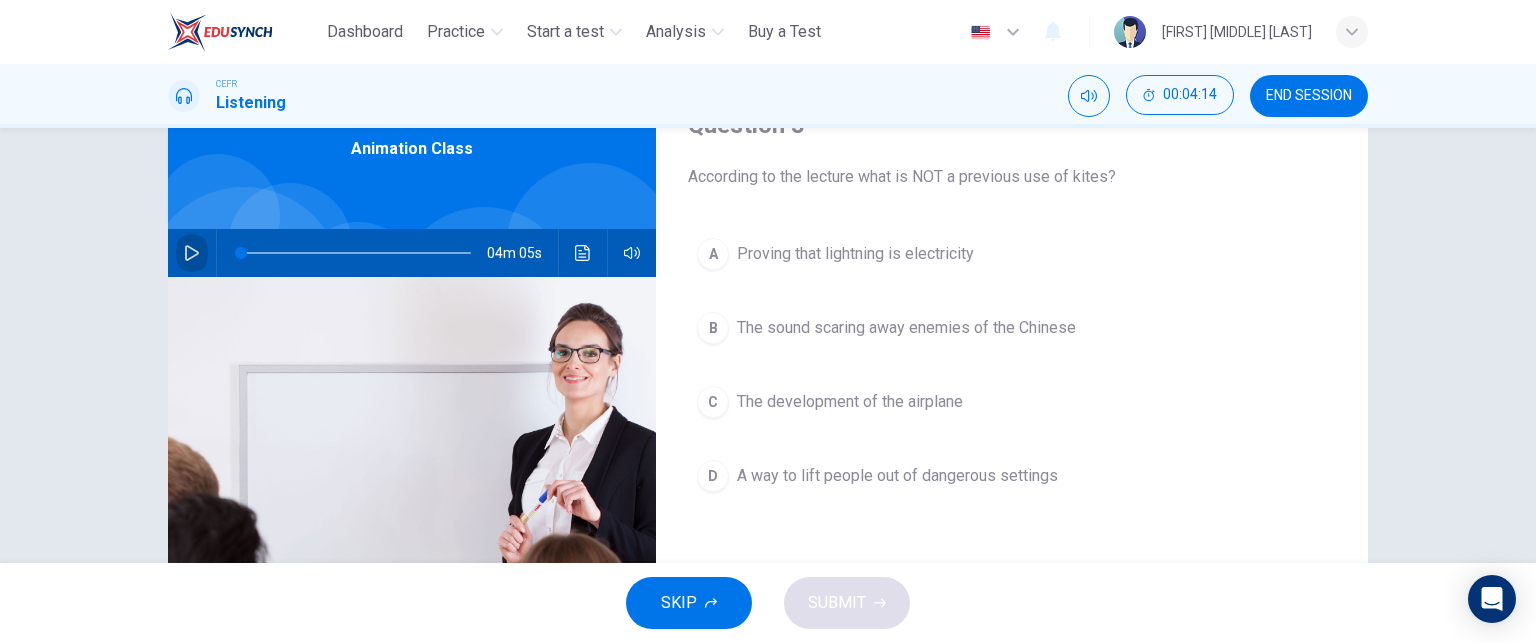 click at bounding box center [192, 253] 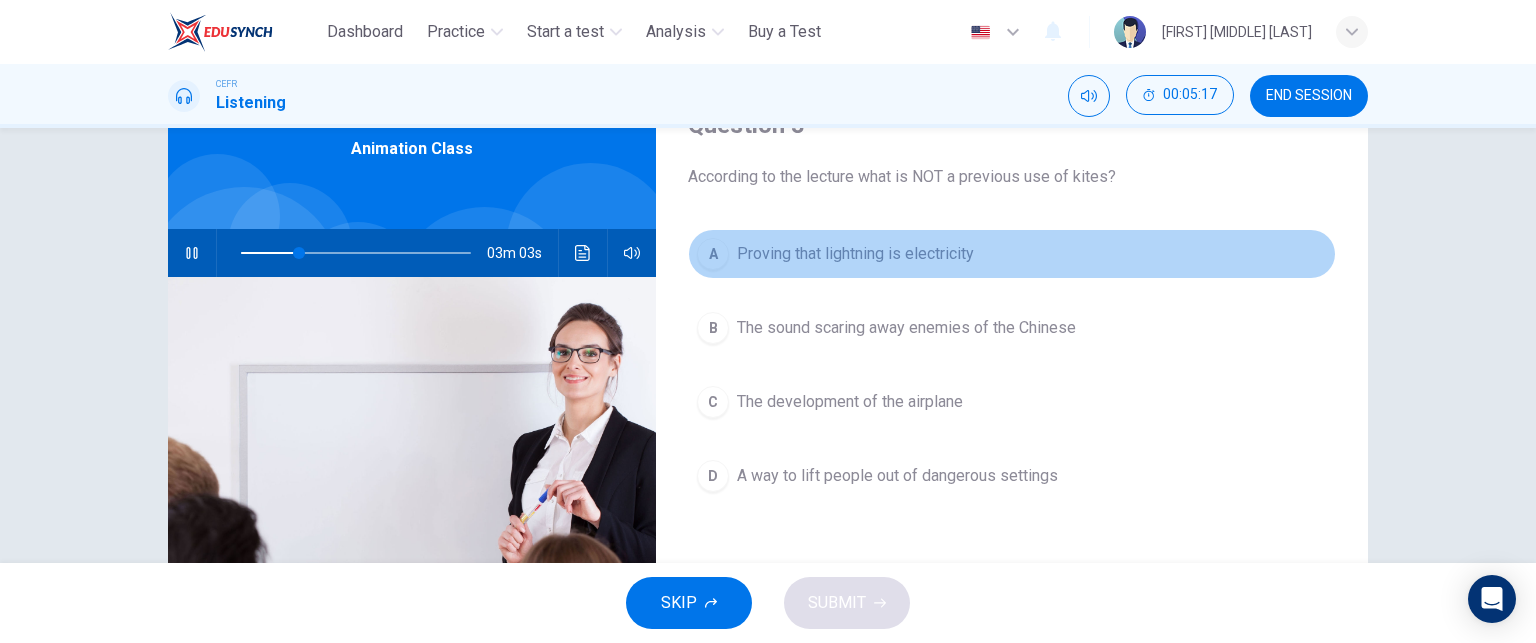 click on "A Proving that lightning is electricity" at bounding box center [1012, 254] 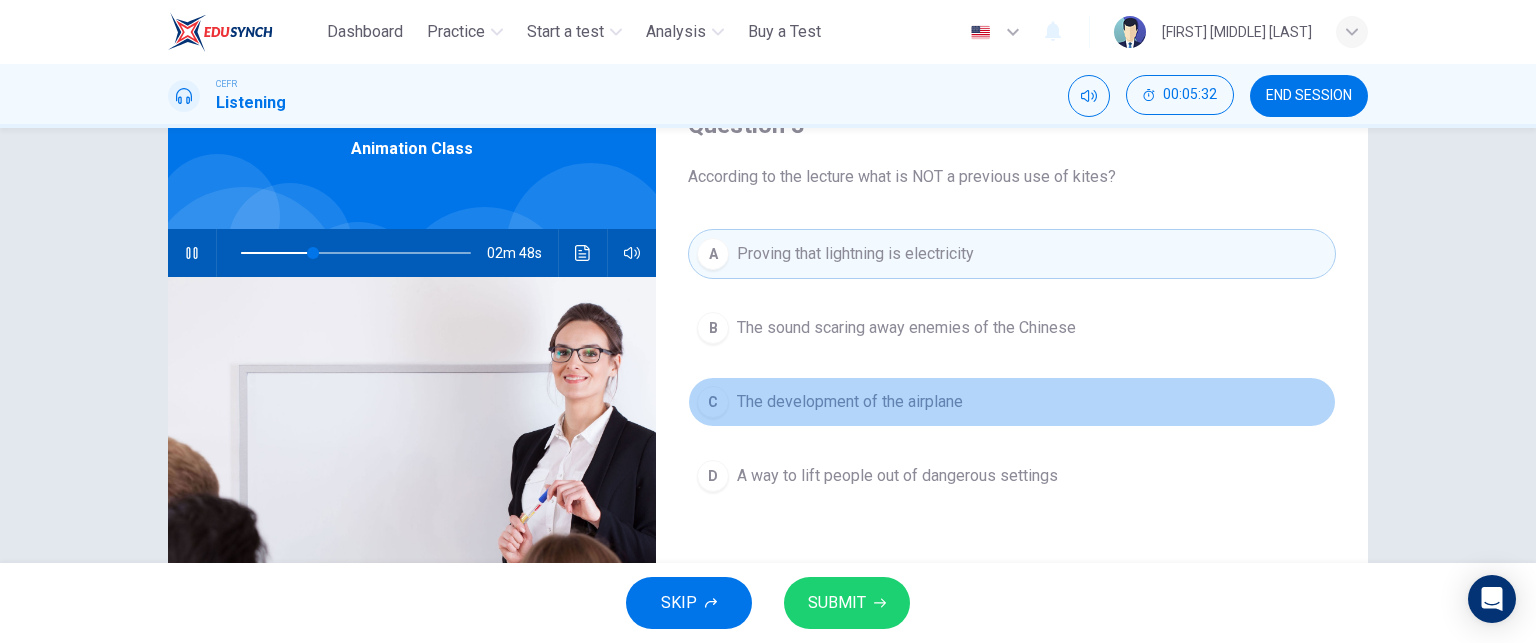 click on "C" at bounding box center [713, 328] 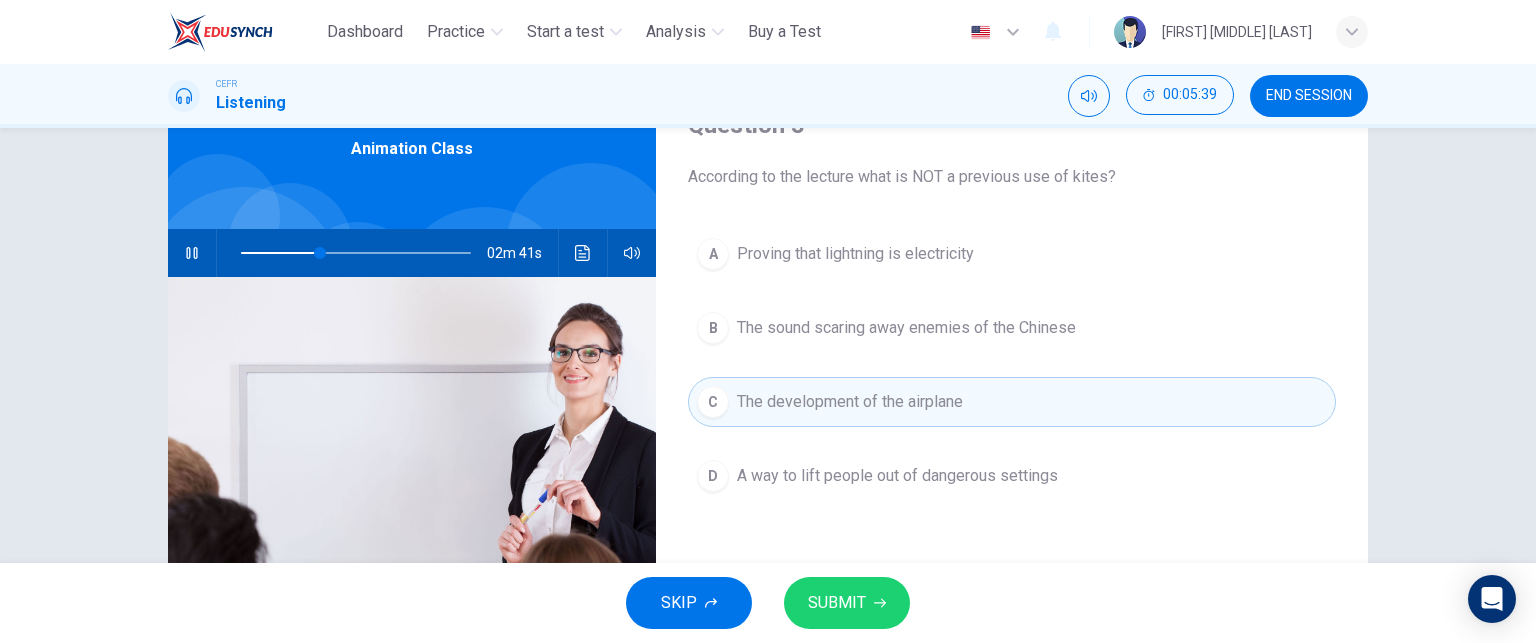 click on "A Proving that lightning is electricity B The sound scaring away enemies of the Chinese C The development of the airplane D A way to lift people out of dangerous settings" at bounding box center (1012, 385) 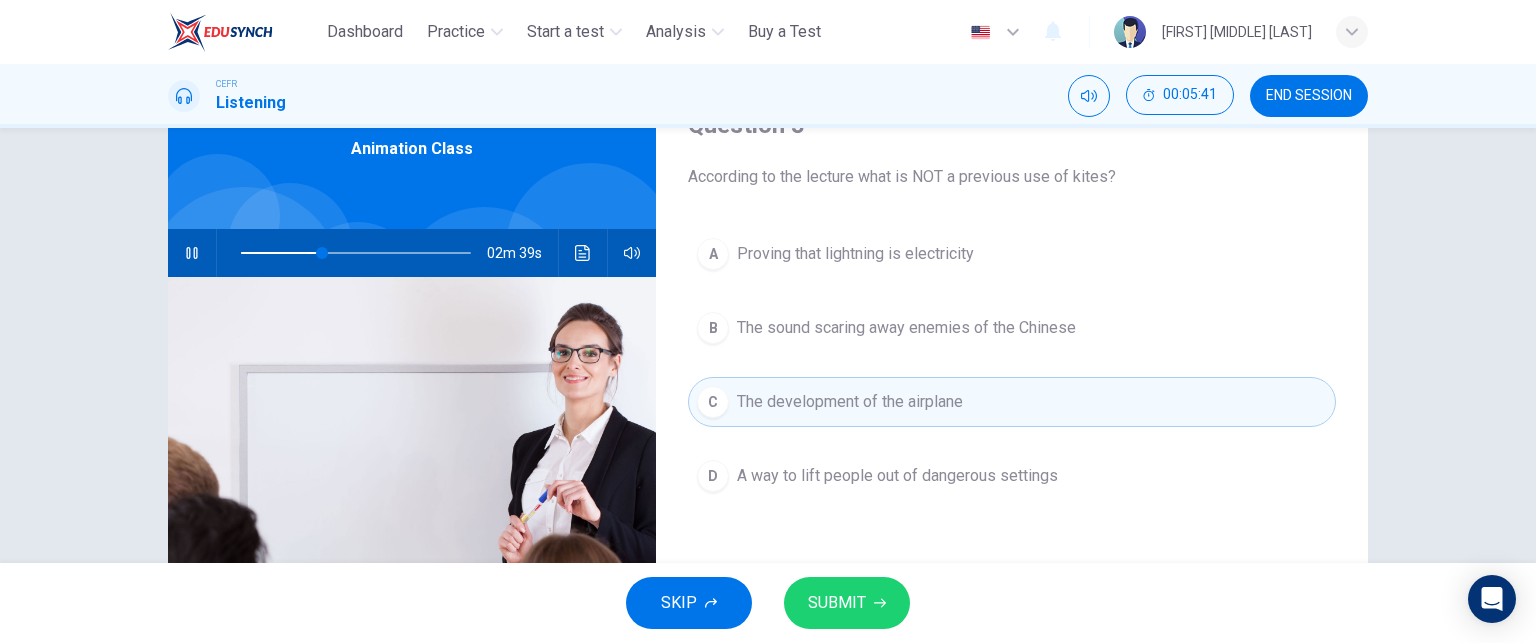 click on "A Proving that lightning is electricity B The sound scaring away enemies of the Chinese C The development of the airplane D A way to lift people out of dangerous settings" at bounding box center (1012, 385) 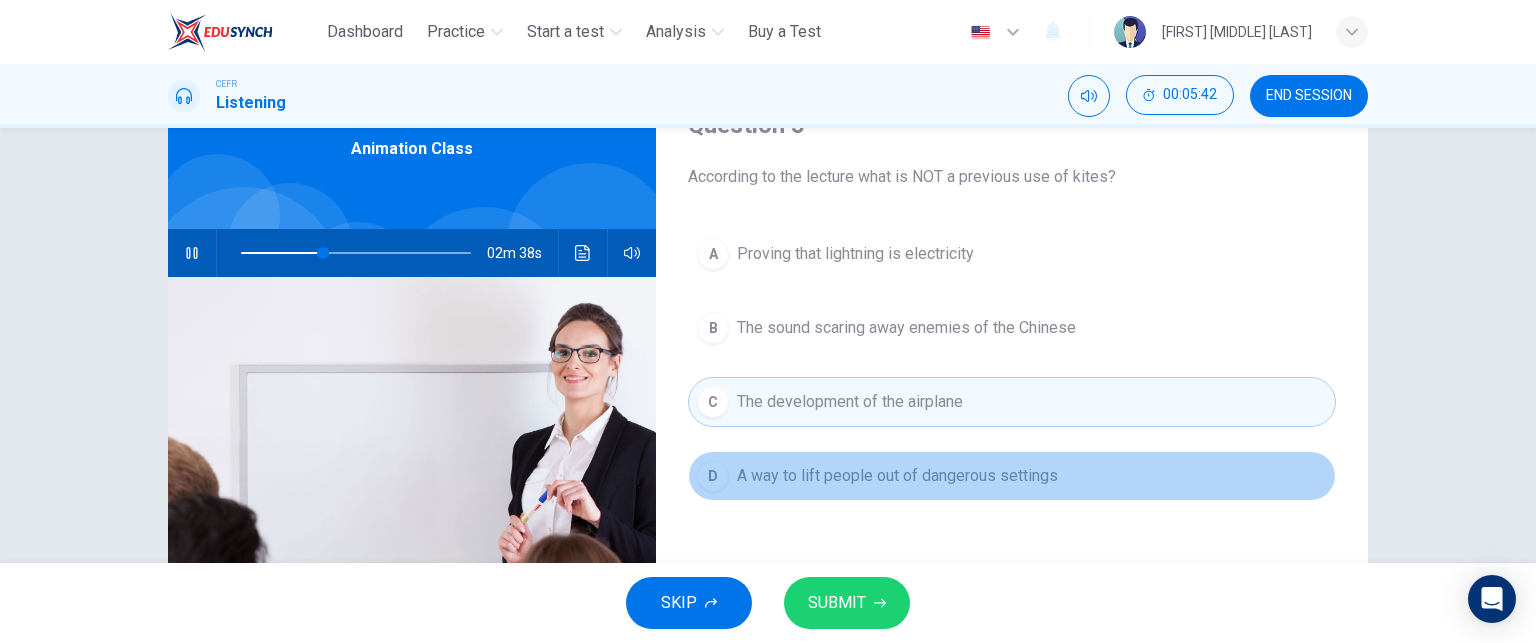 click on "D A way to lift people out of dangerous settings" at bounding box center (1012, 476) 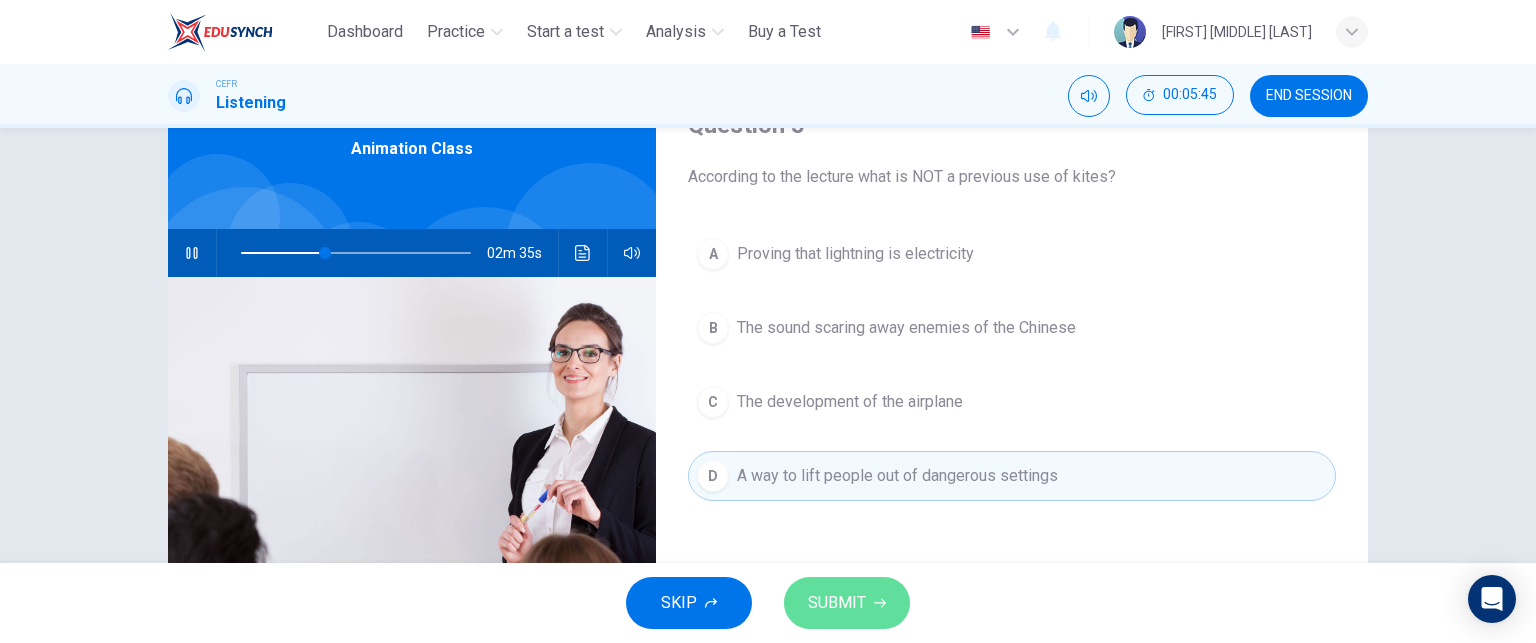 click on "SUBMIT" at bounding box center (847, 603) 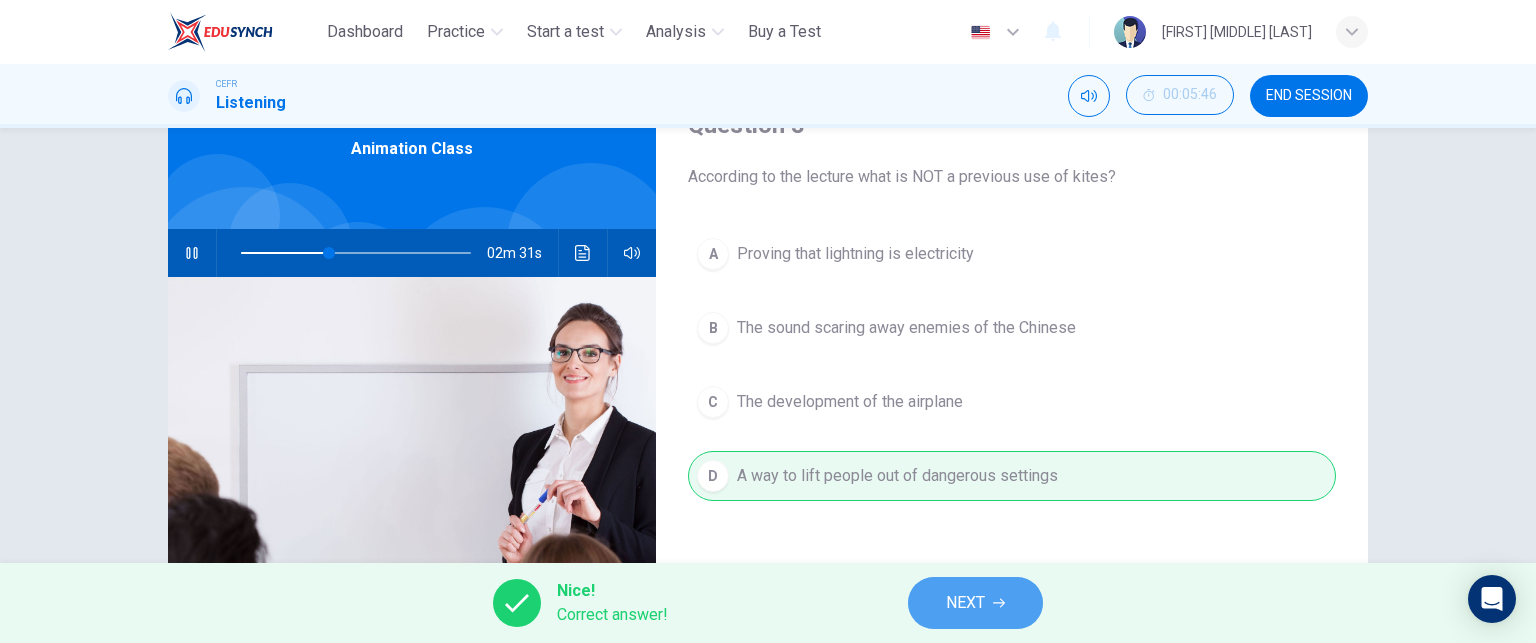 click on "NEXT" at bounding box center [975, 603] 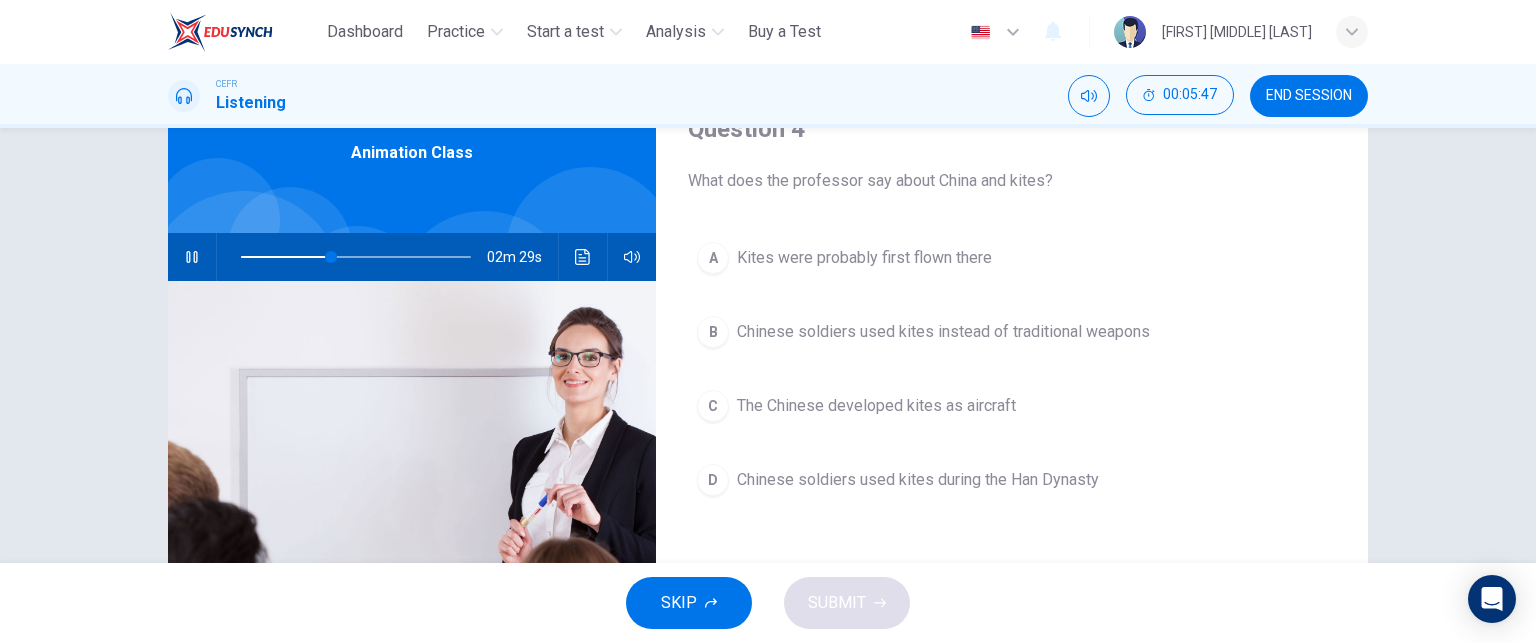 scroll, scrollTop: 94, scrollLeft: 0, axis: vertical 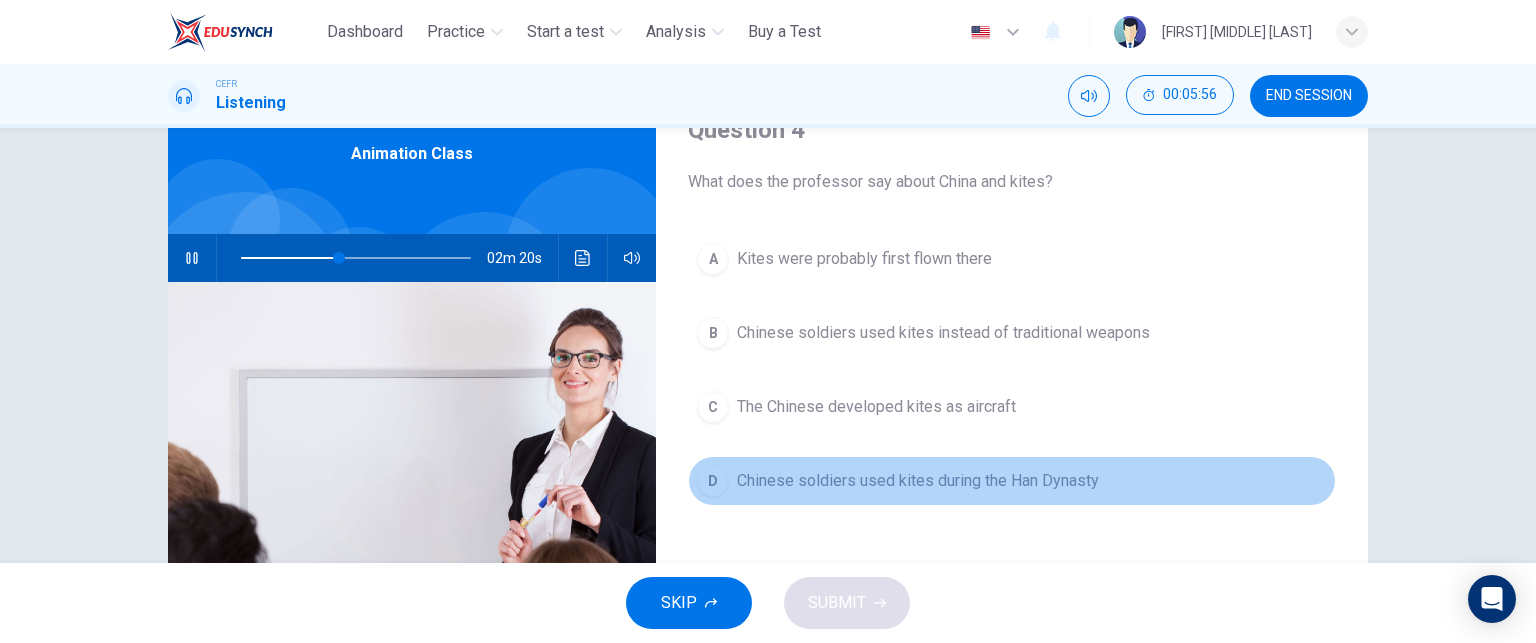 click on "D" at bounding box center [713, 259] 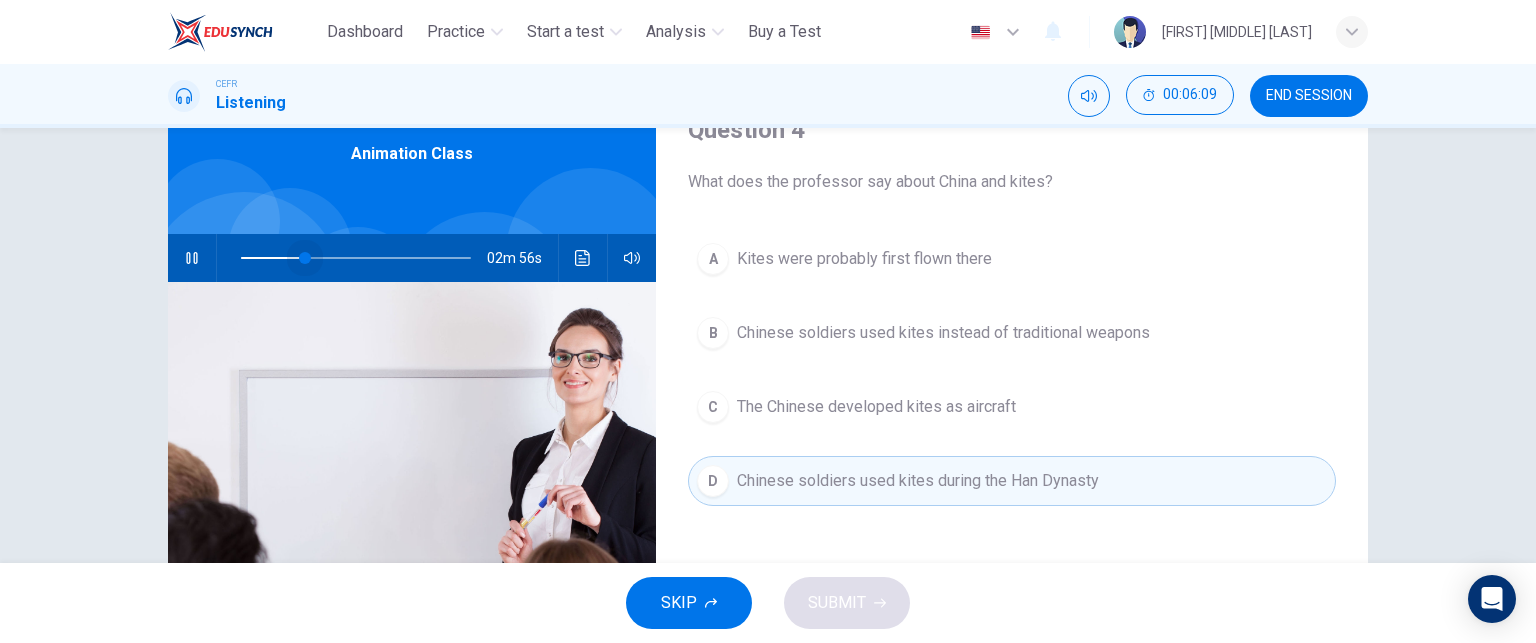 click at bounding box center [356, 258] 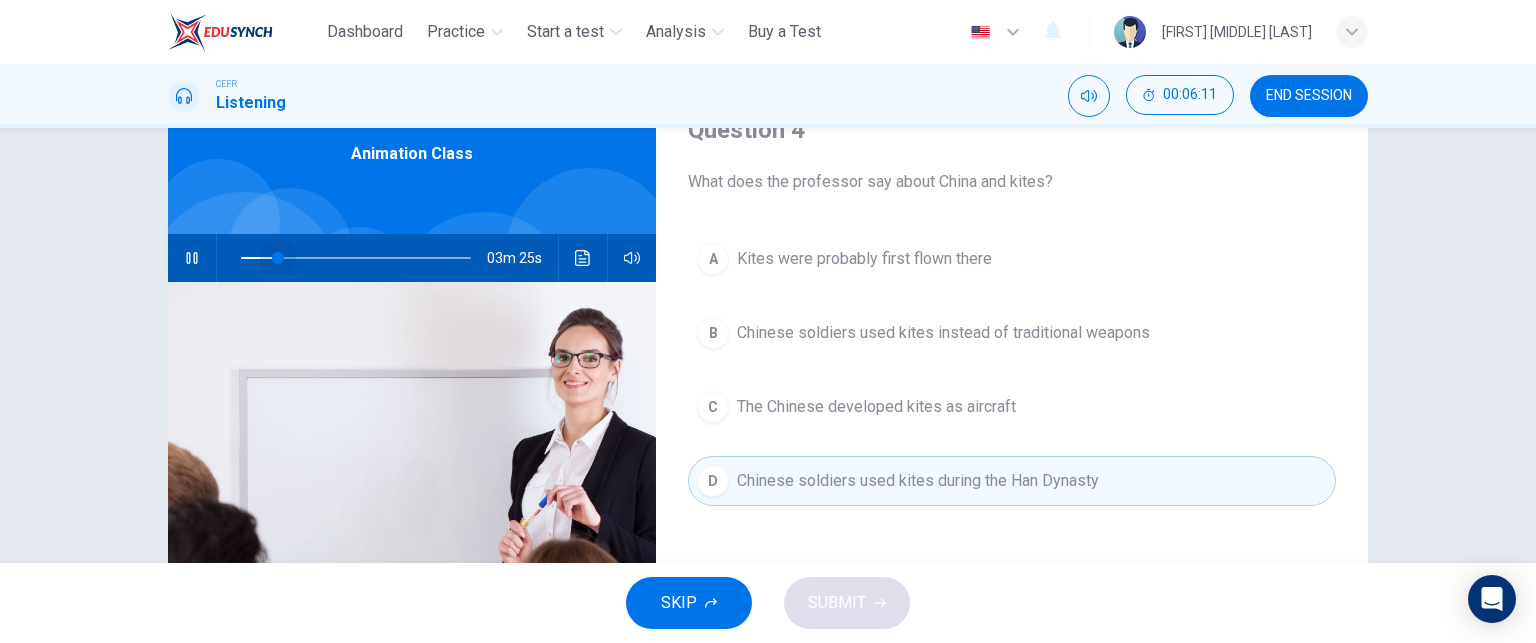 click at bounding box center [356, 258] 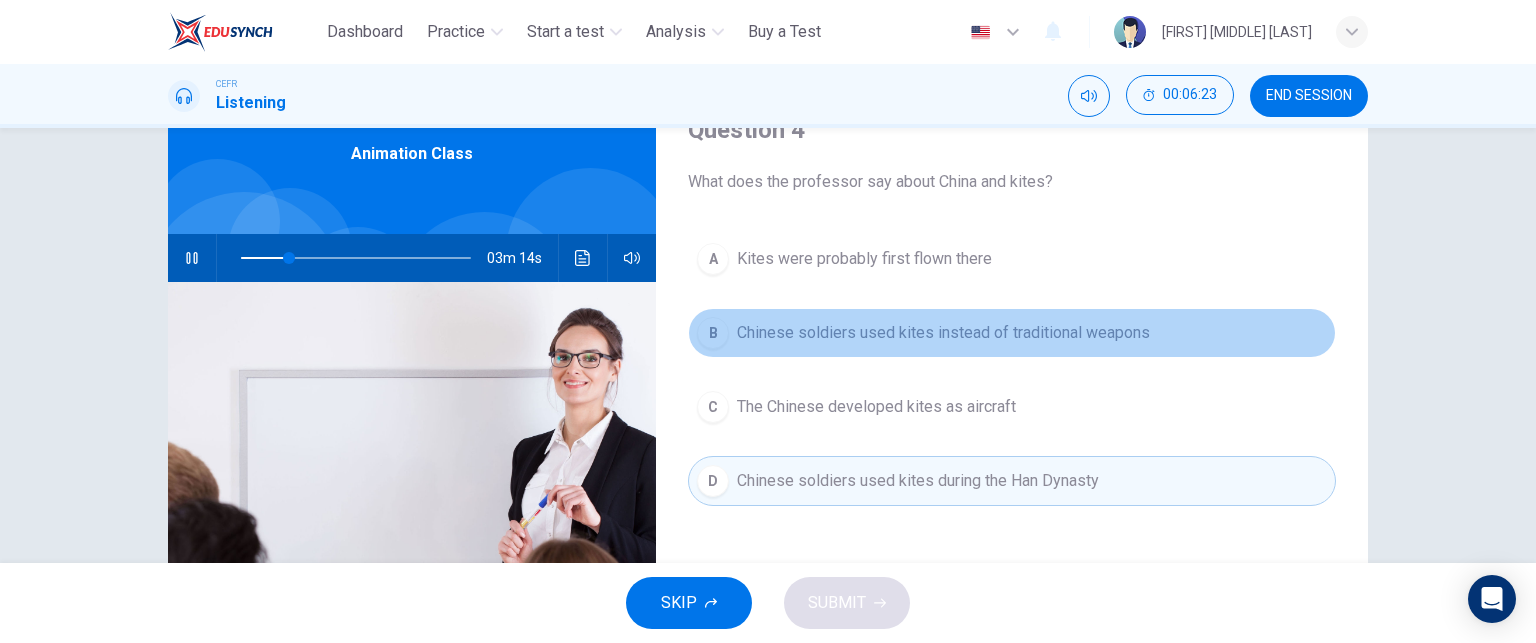click on "B" at bounding box center [713, 259] 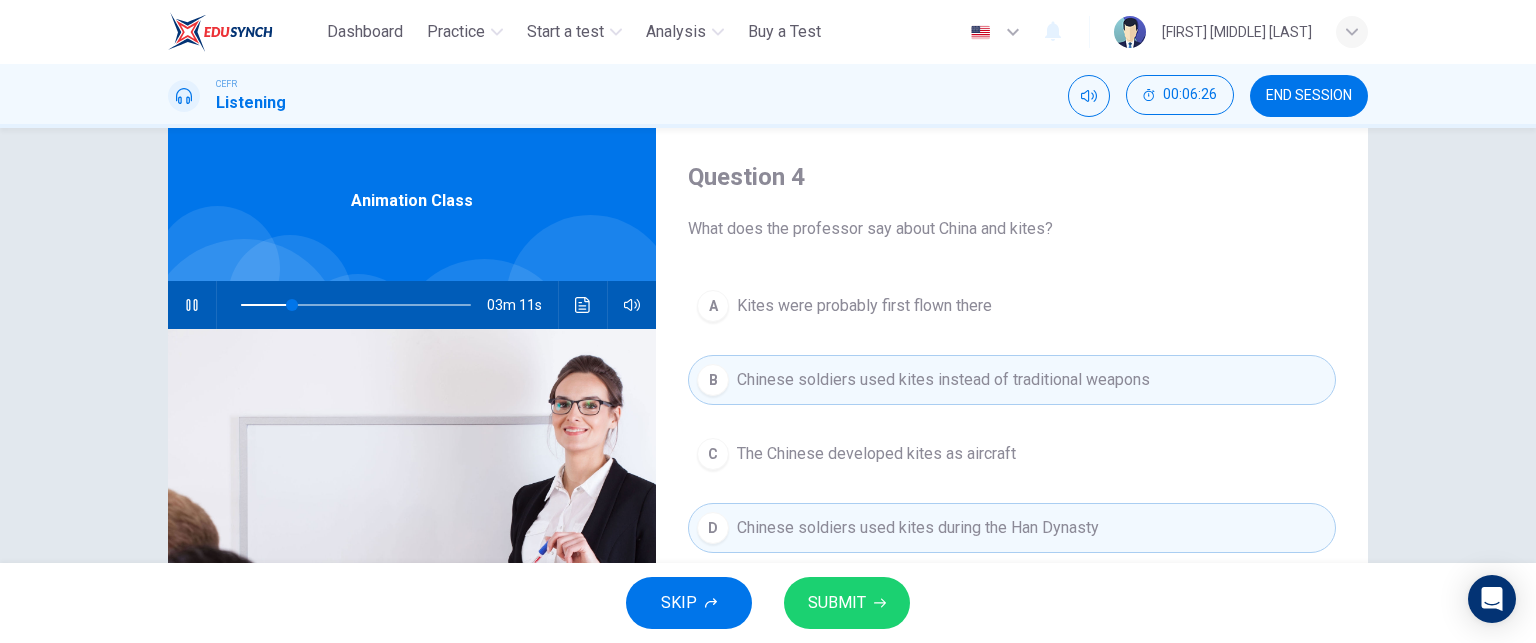 scroll, scrollTop: 202, scrollLeft: 0, axis: vertical 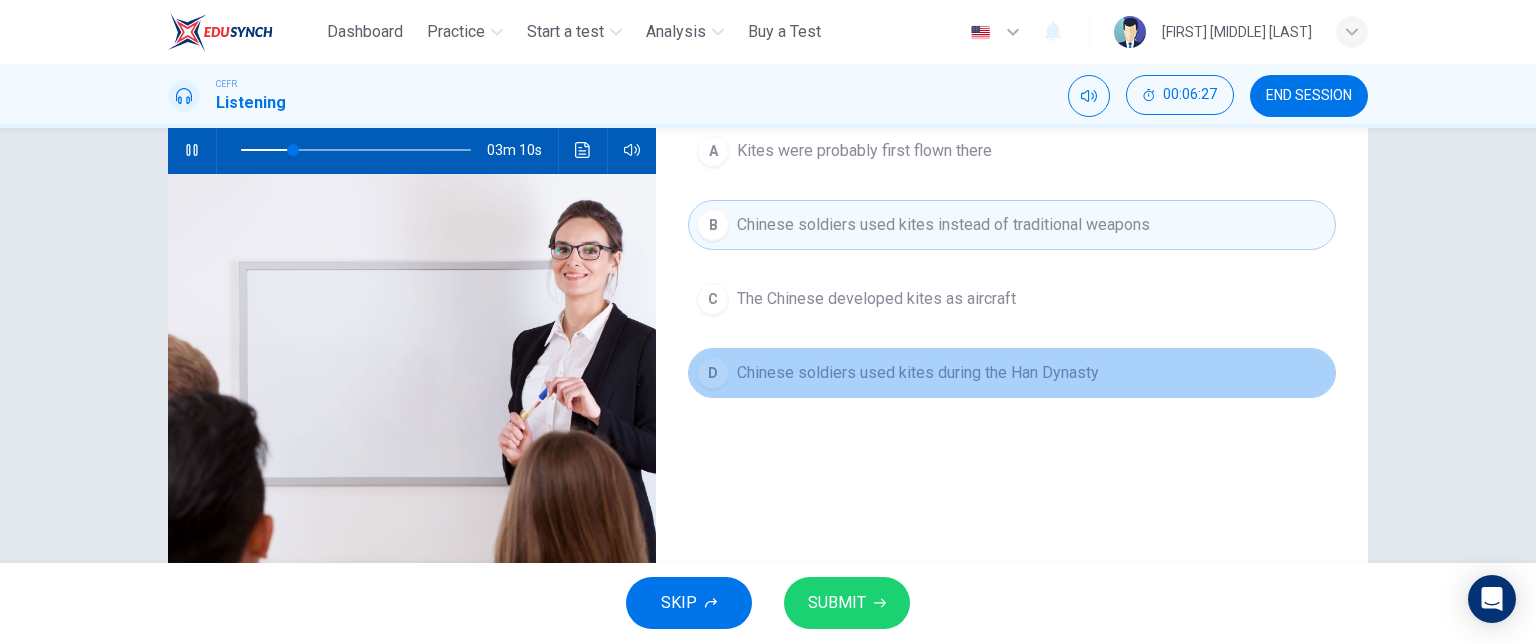 click on "D" at bounding box center [713, 225] 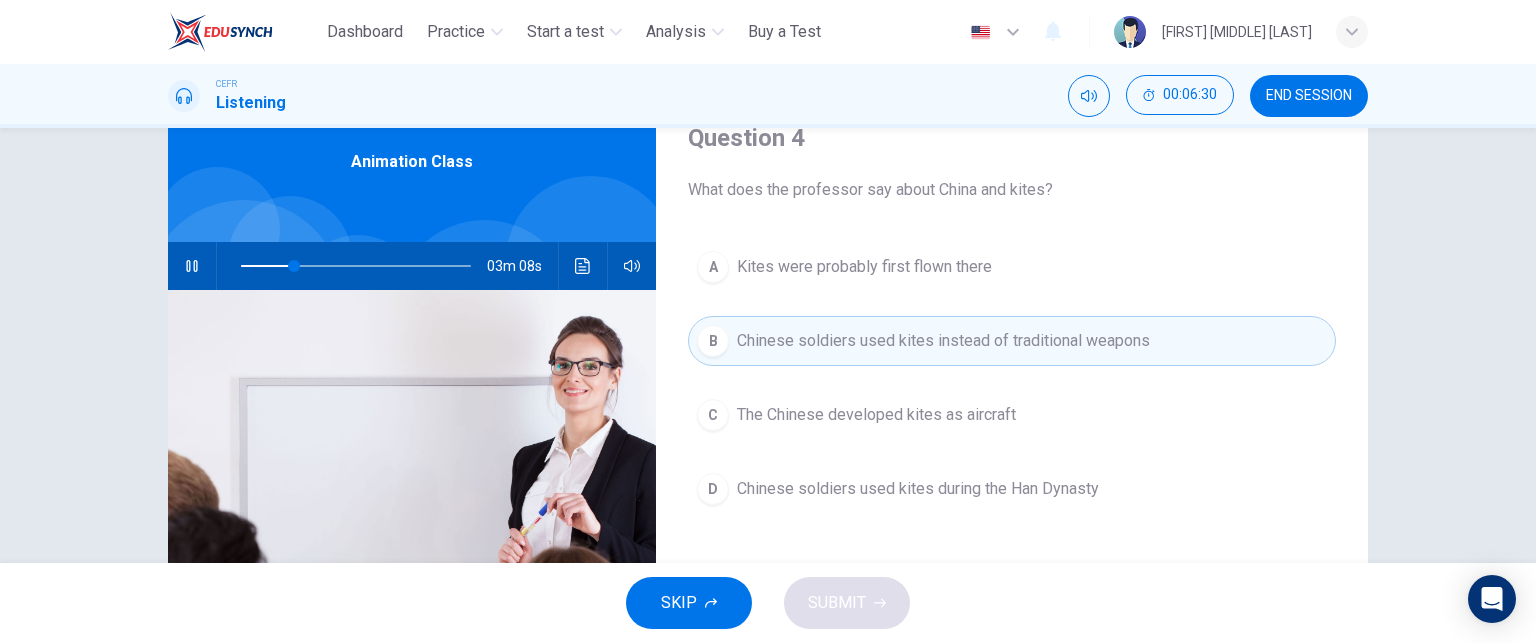 scroll, scrollTop: 86, scrollLeft: 0, axis: vertical 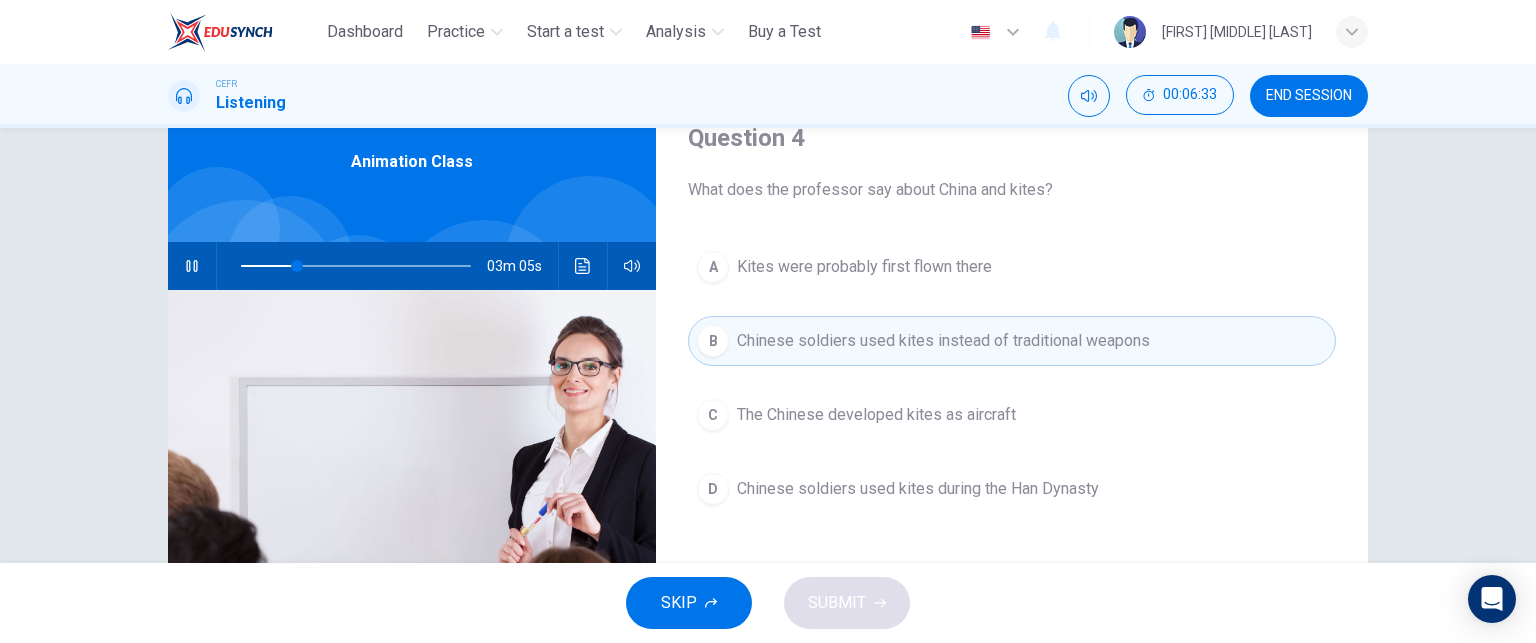 click on "D" at bounding box center (713, 267) 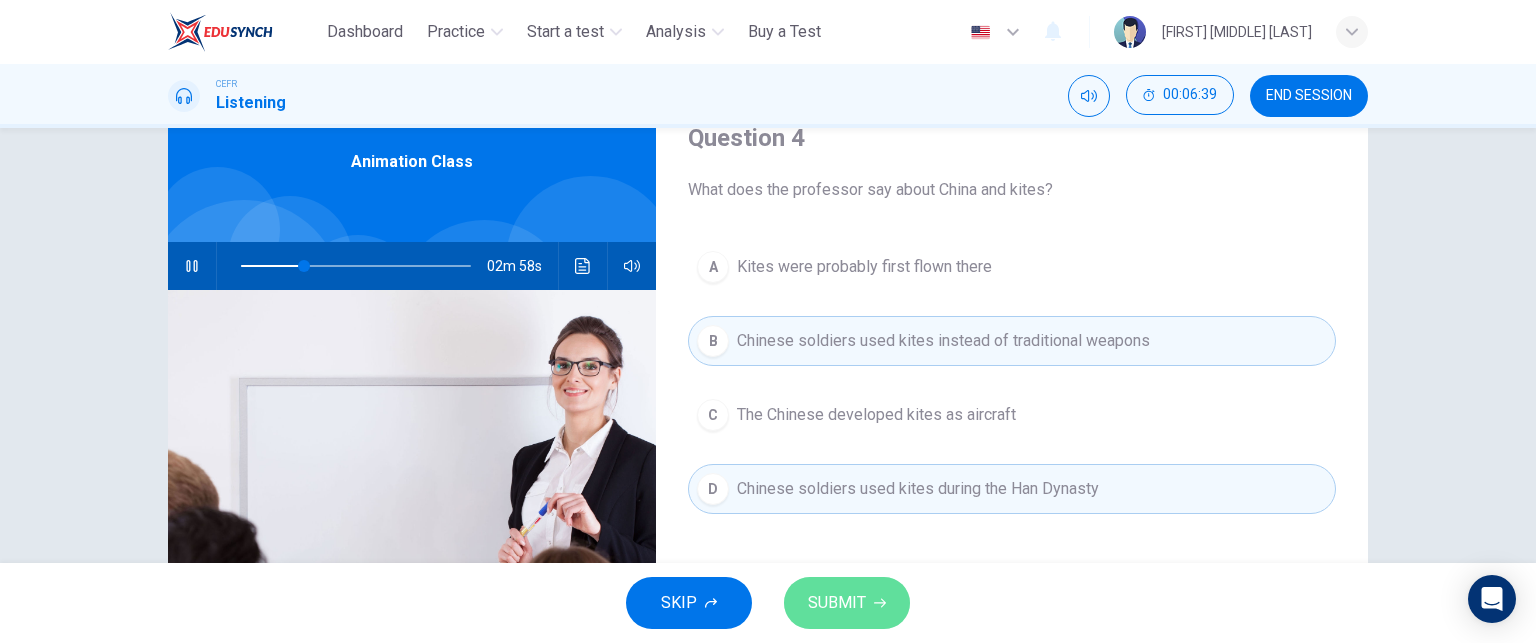 click on "SUBMIT" at bounding box center [847, 603] 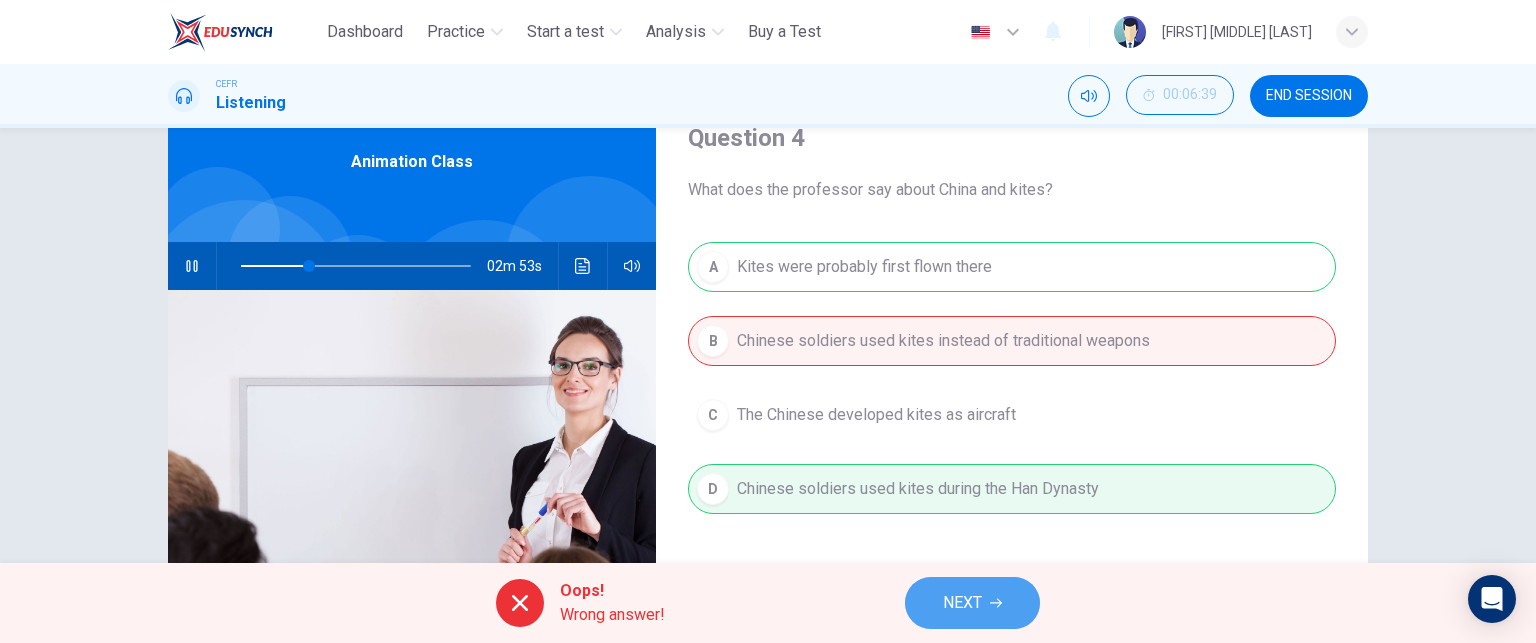 click on "NEXT" at bounding box center [972, 603] 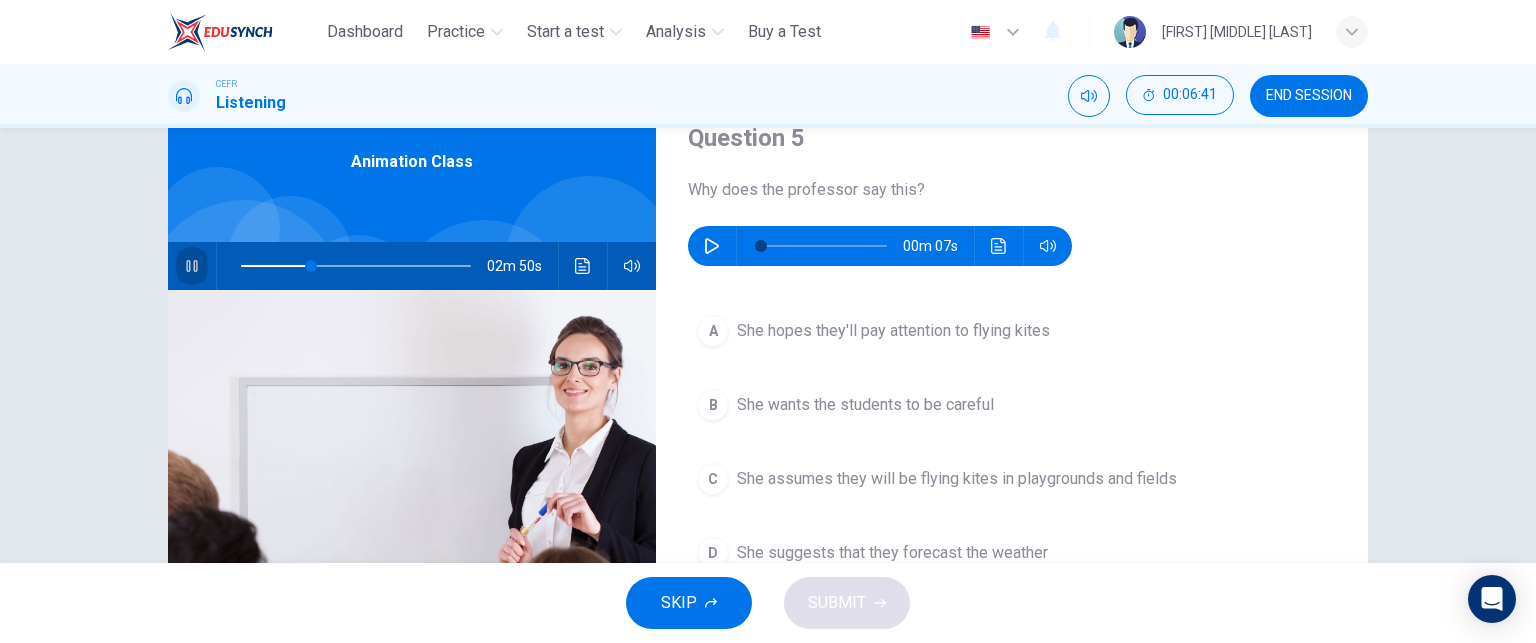 click at bounding box center (192, 266) 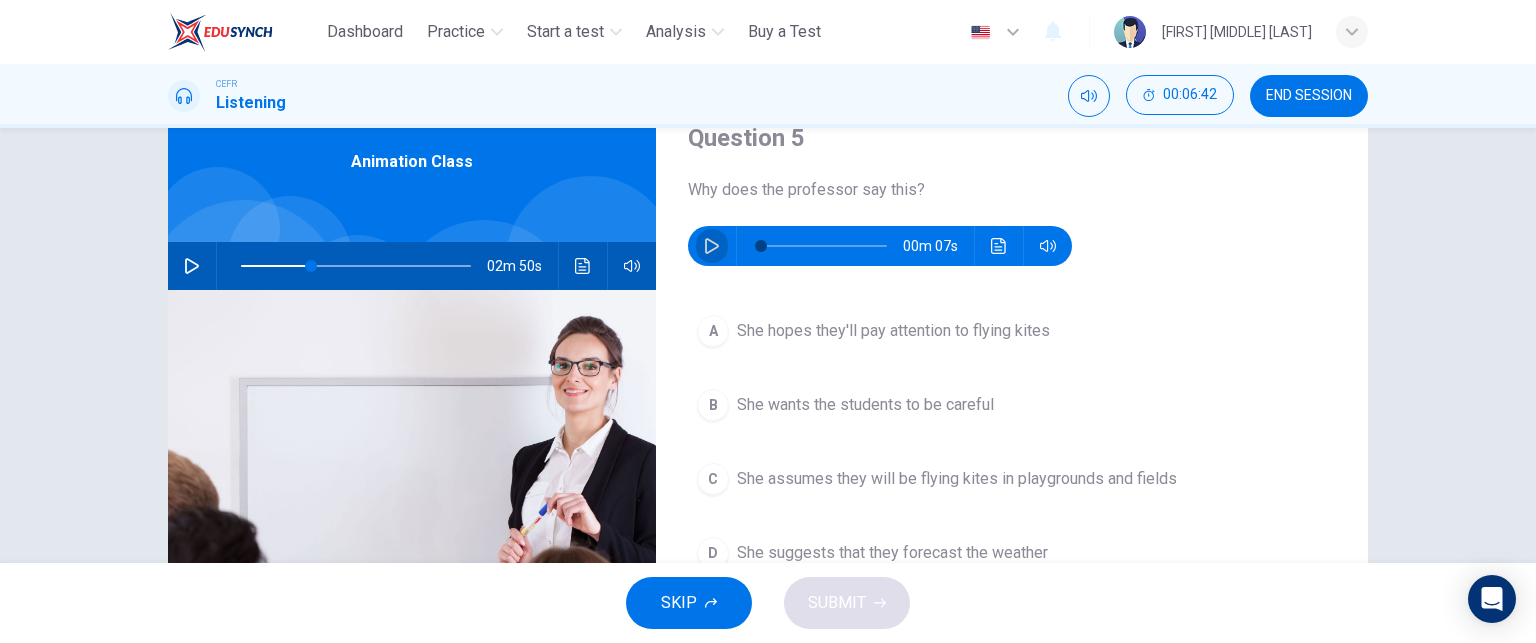 click at bounding box center (712, 246) 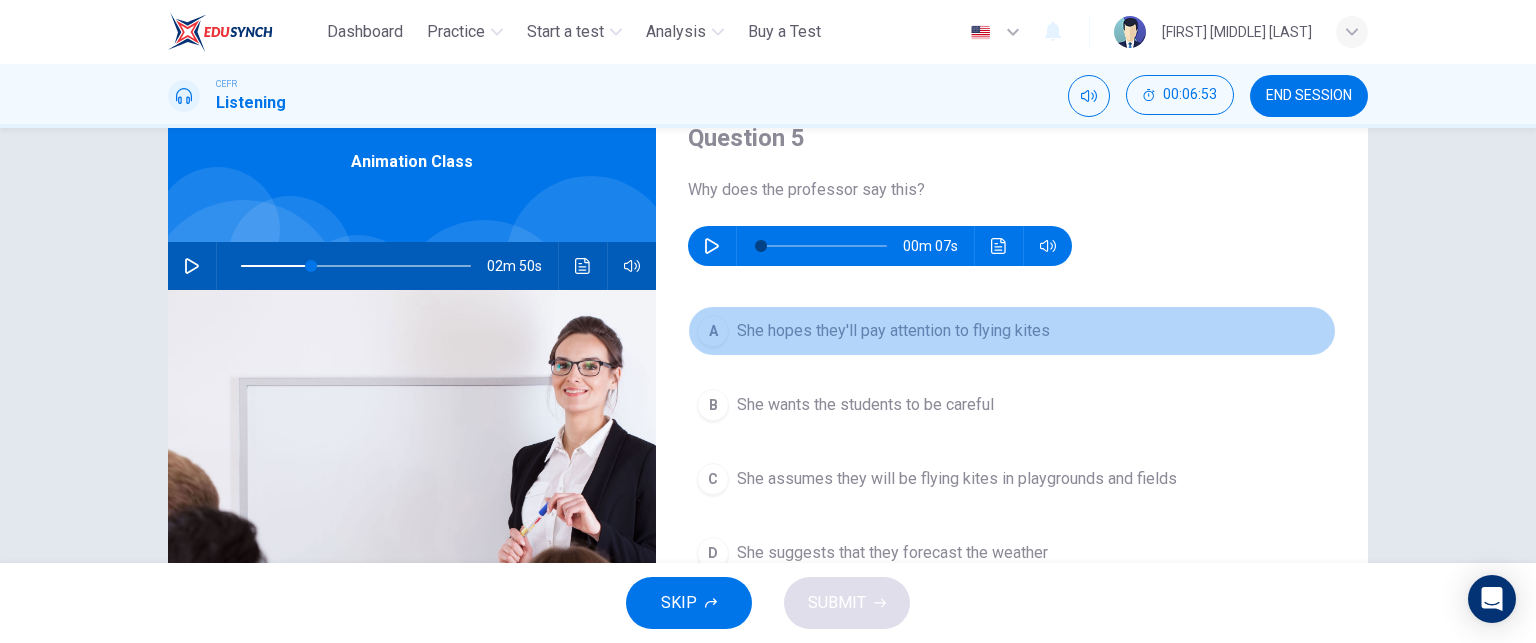 click on "A" at bounding box center (713, 331) 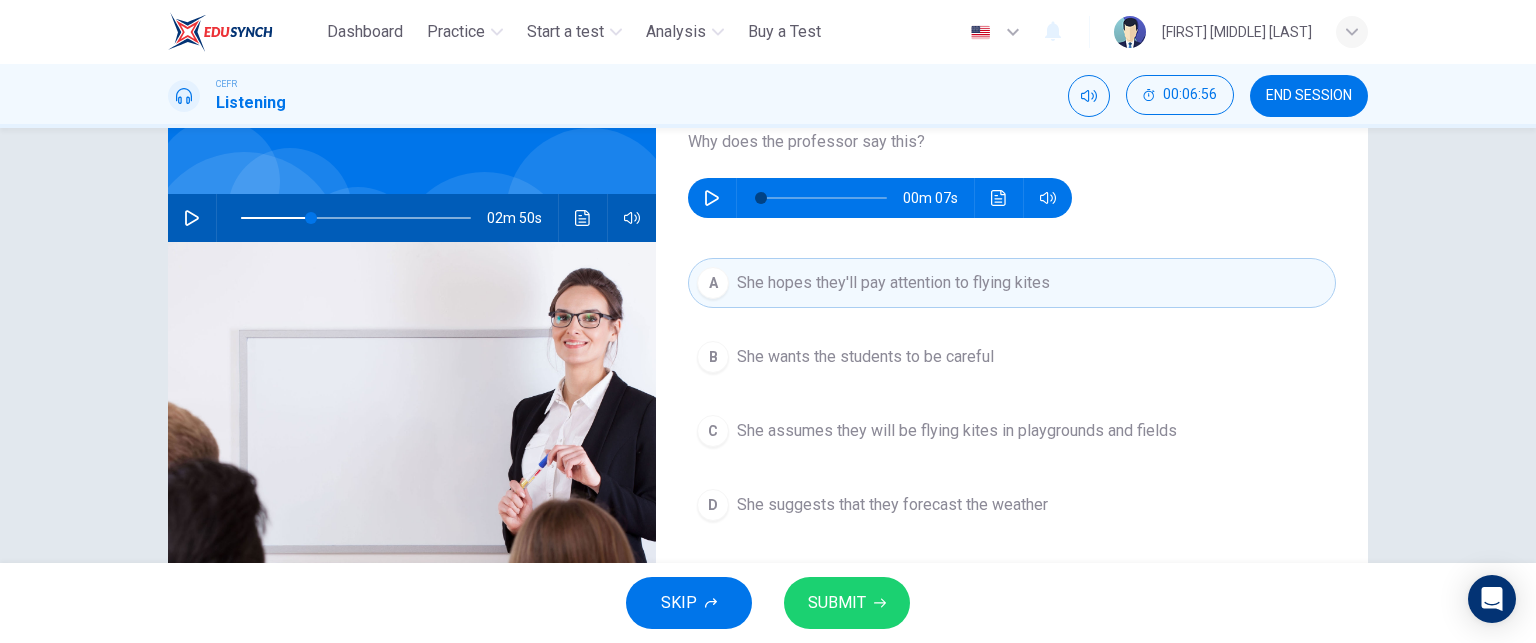 scroll, scrollTop: 135, scrollLeft: 0, axis: vertical 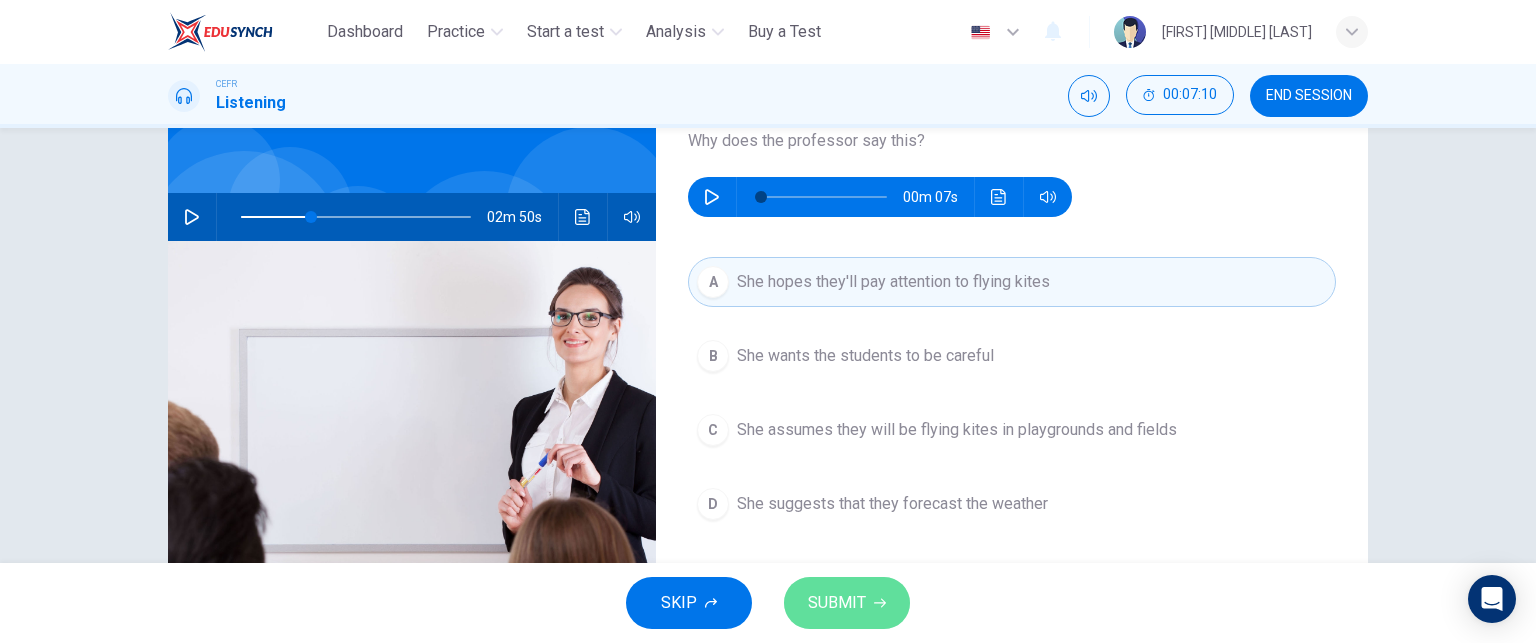 click on "SUBMIT" at bounding box center [837, 603] 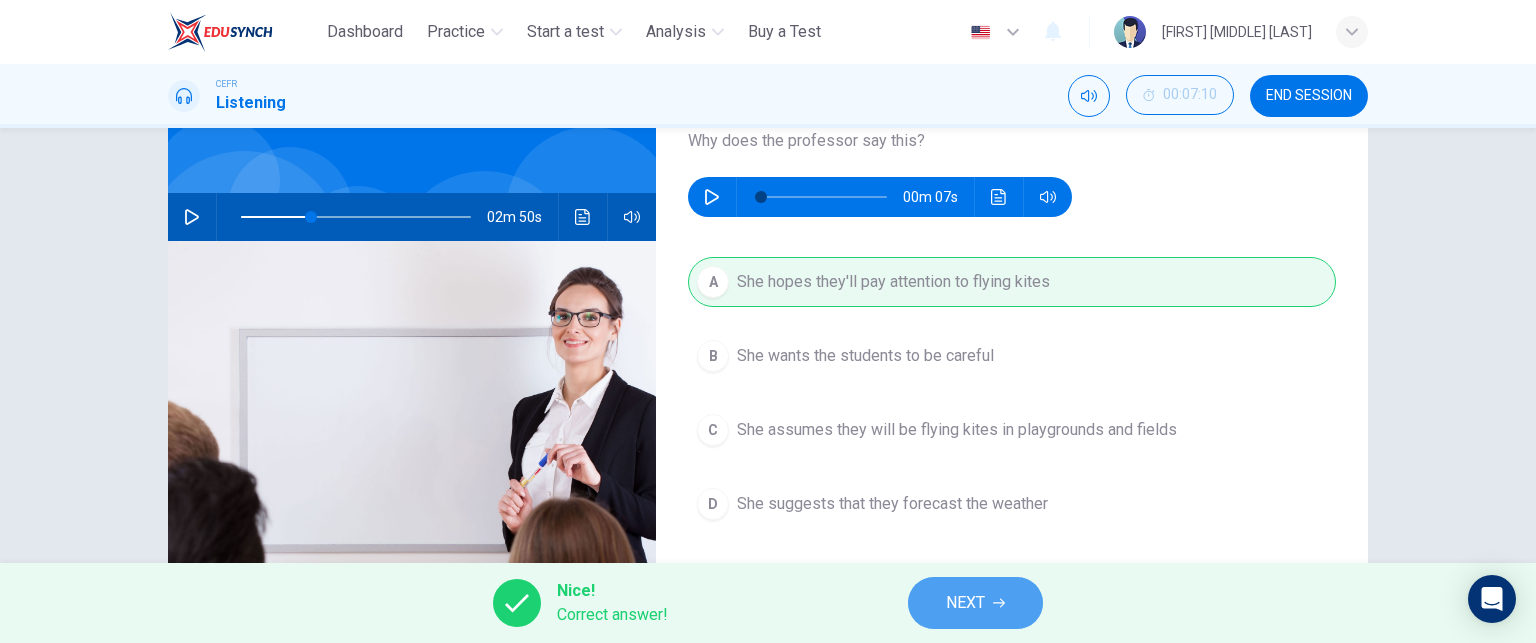 click on "NEXT" at bounding box center (965, 603) 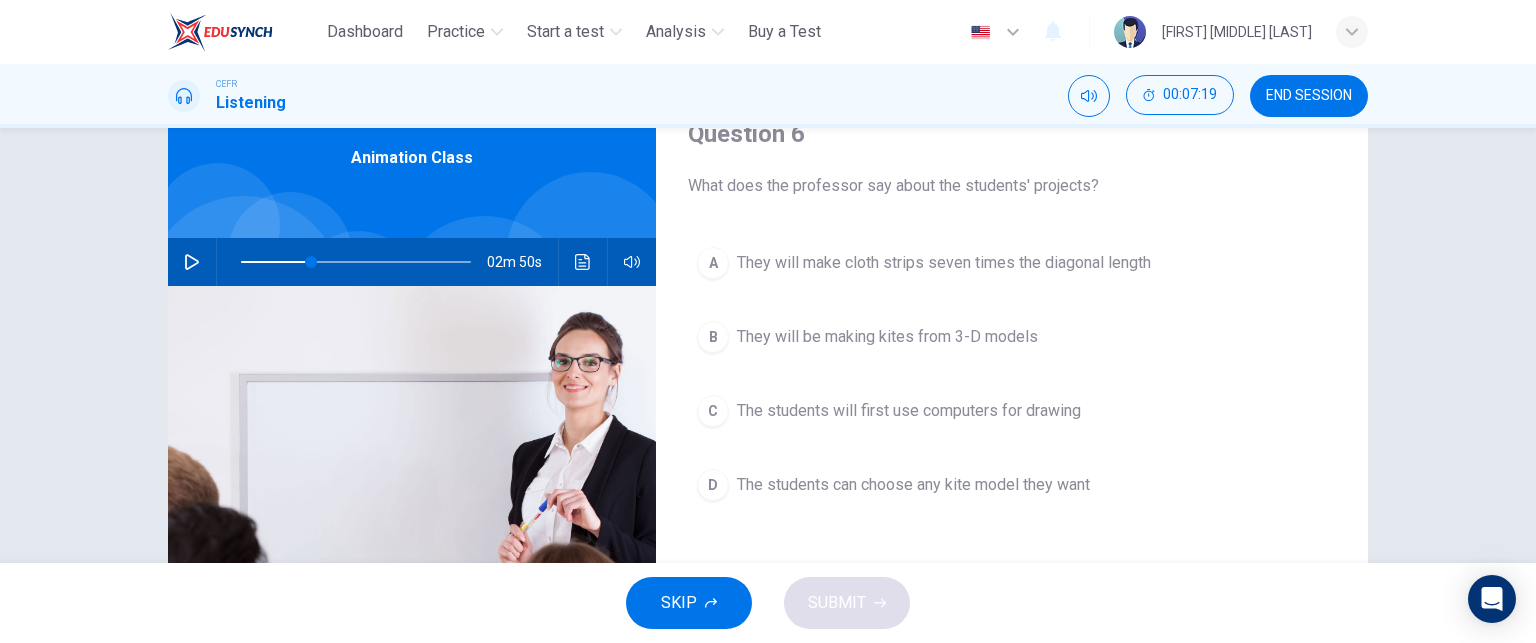 scroll, scrollTop: 78, scrollLeft: 0, axis: vertical 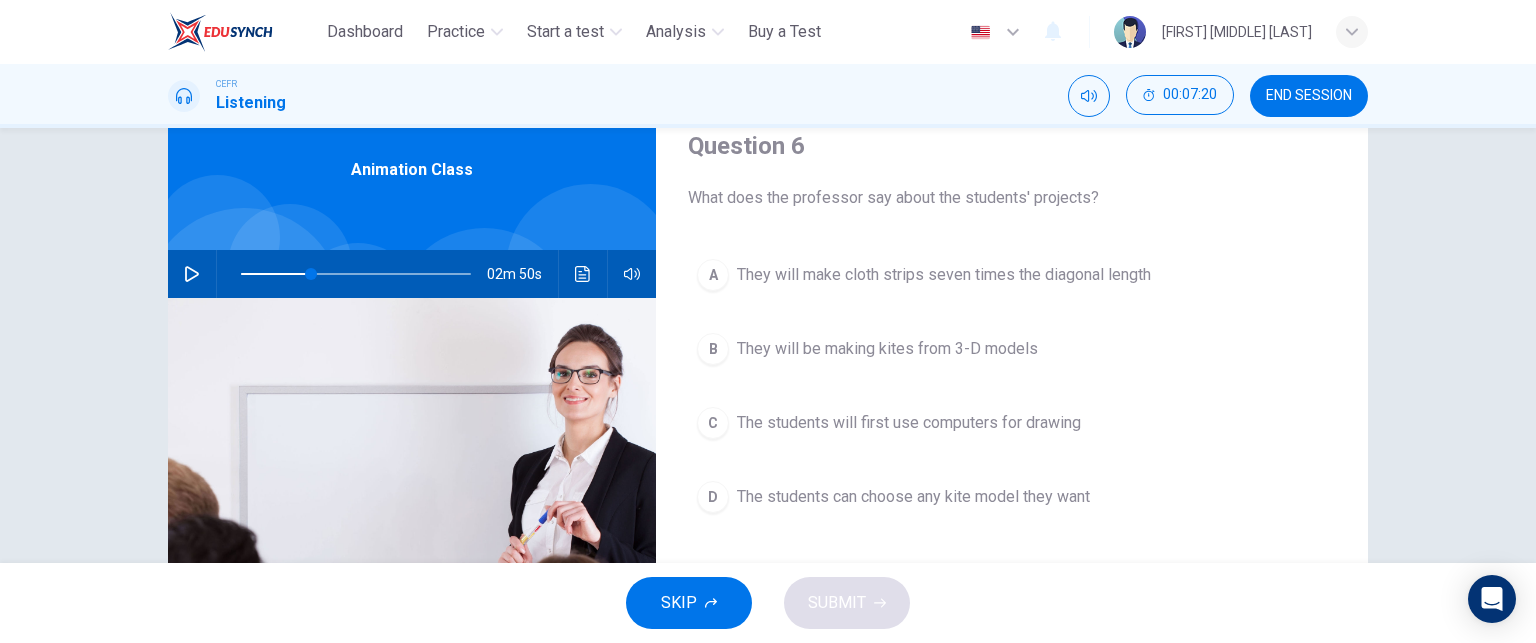 click on "A They will make cloth strips seven times the diagonal length B They will be making kites from 3-D models C The students will first use computers for drawing D The students can choose any kite model they want" at bounding box center [1012, 406] 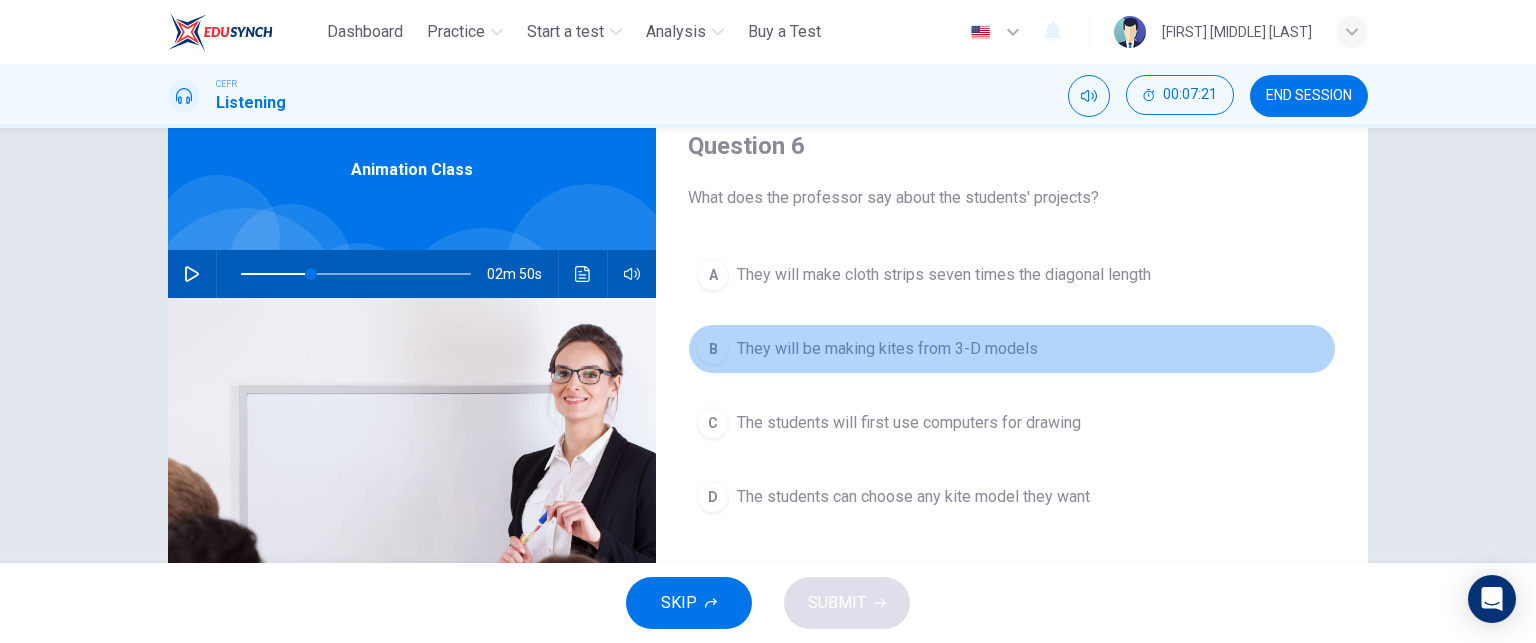 click on "B They will be making kites from 3-D models" at bounding box center [1012, 349] 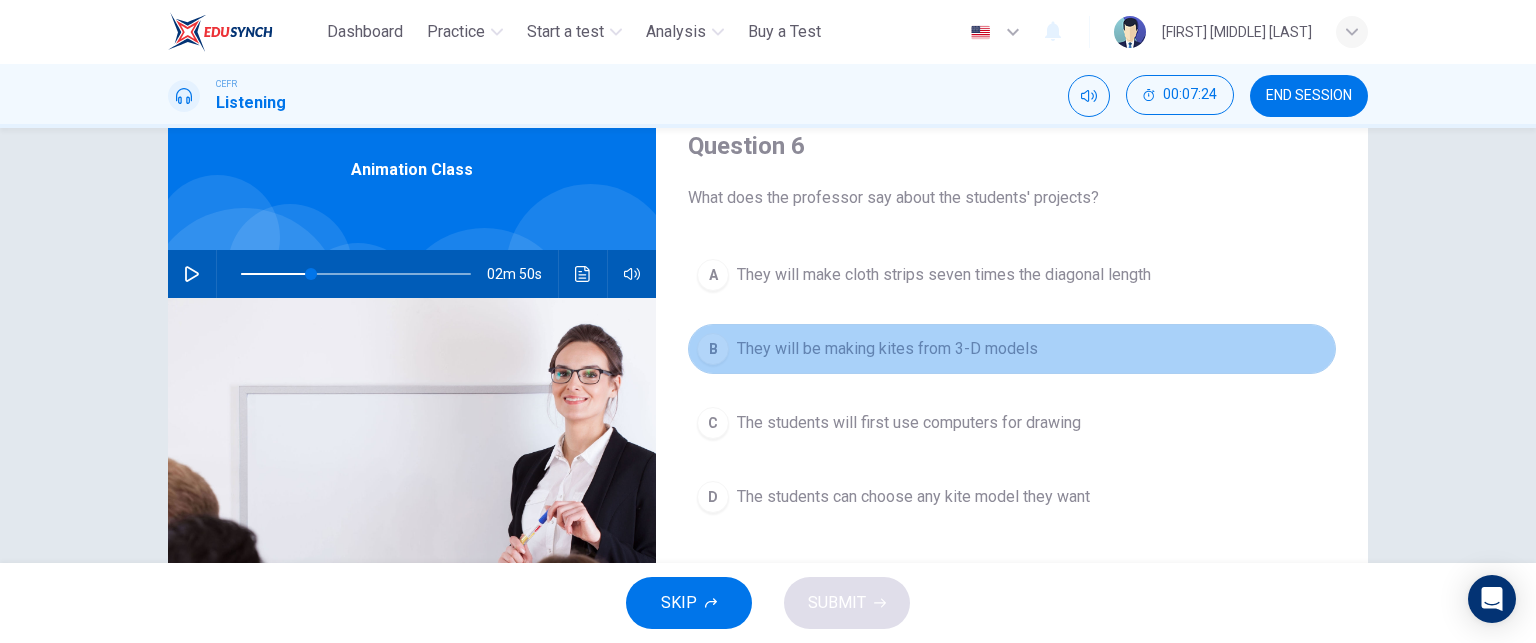 click on "B" at bounding box center [713, 349] 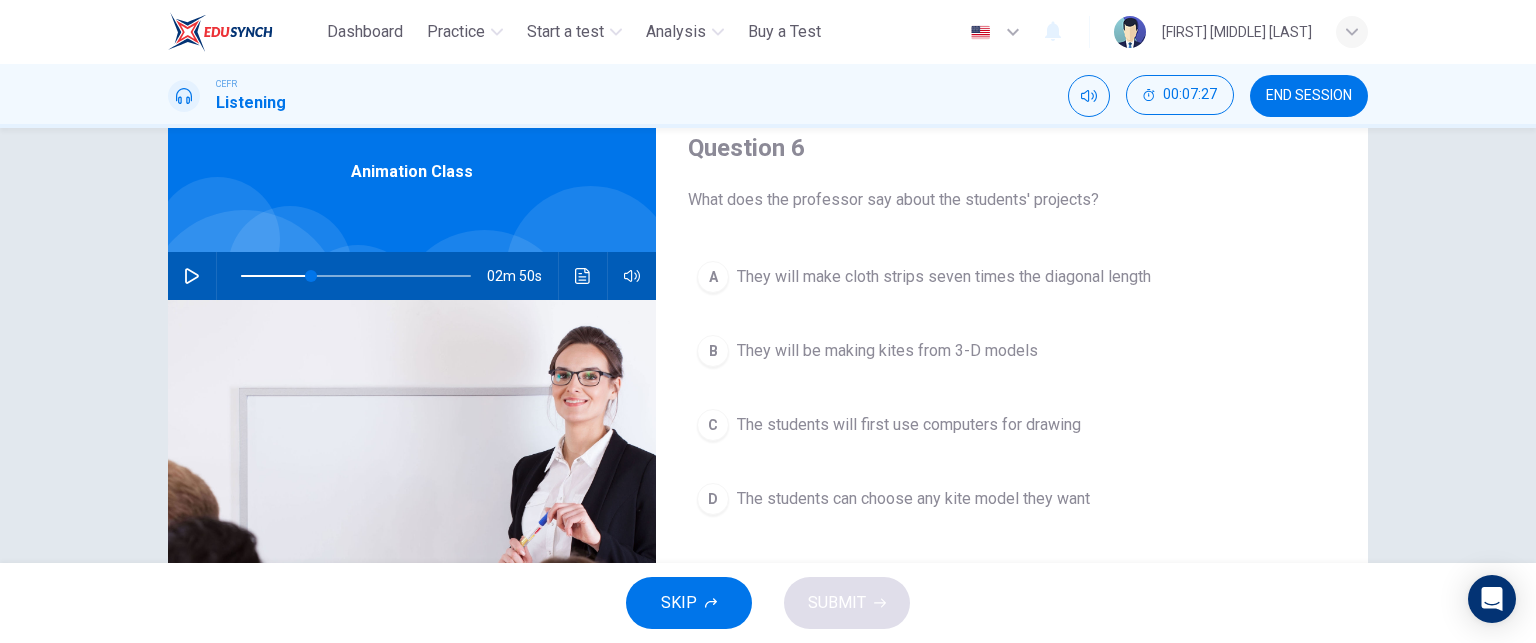 scroll, scrollTop: 71, scrollLeft: 0, axis: vertical 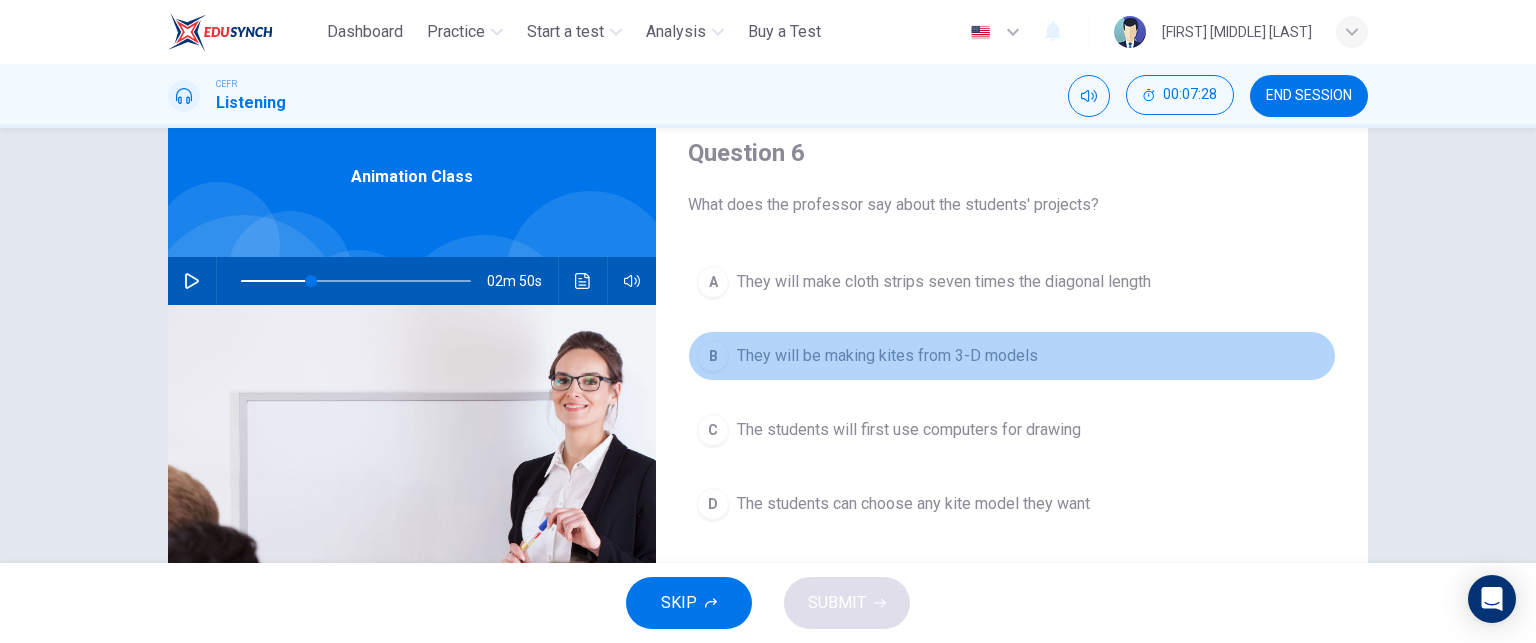 click on "B" at bounding box center [713, 282] 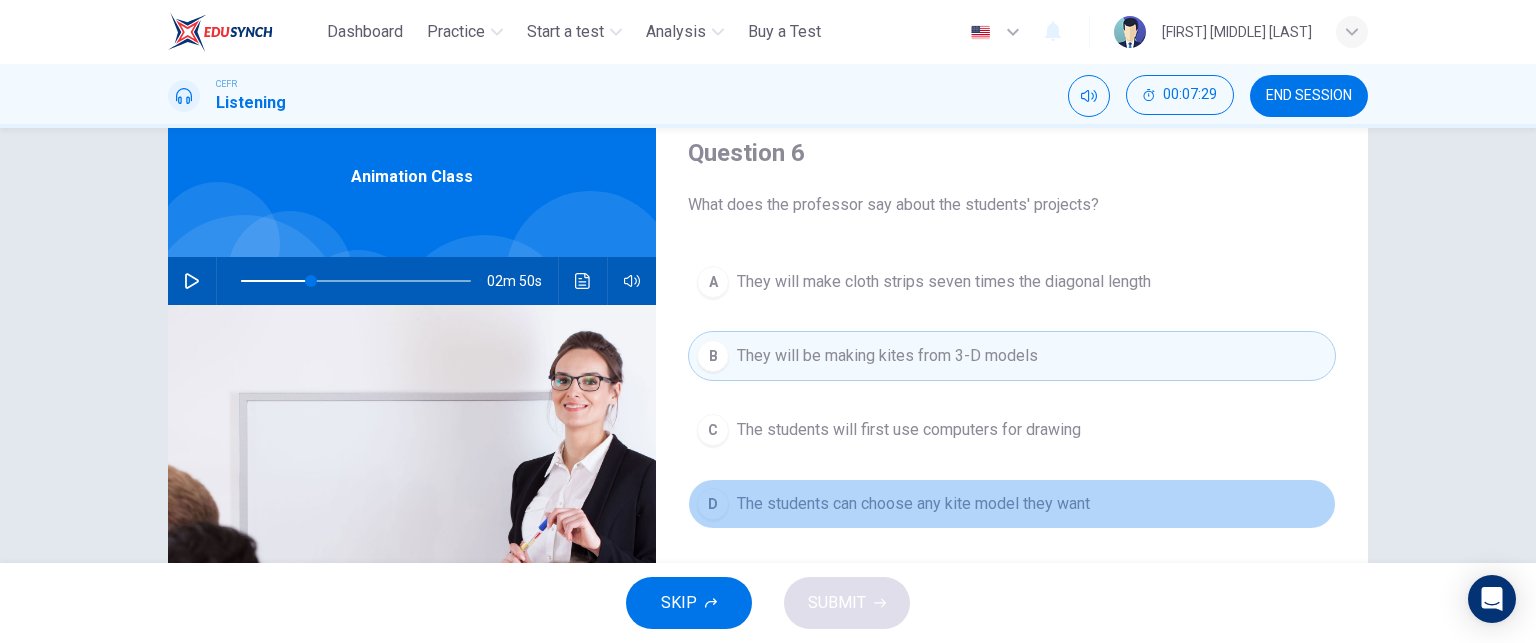 click on "The students can choose any kite model they want" at bounding box center (944, 282) 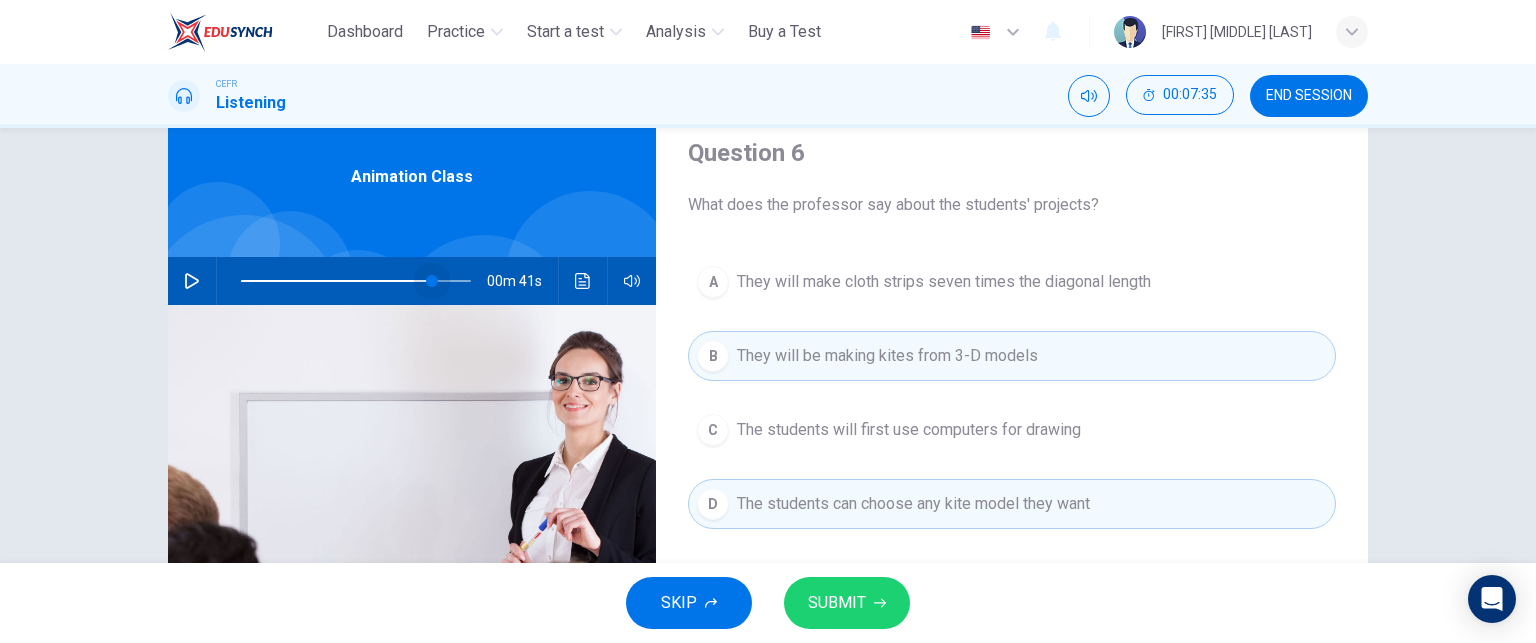 click at bounding box center (356, 281) 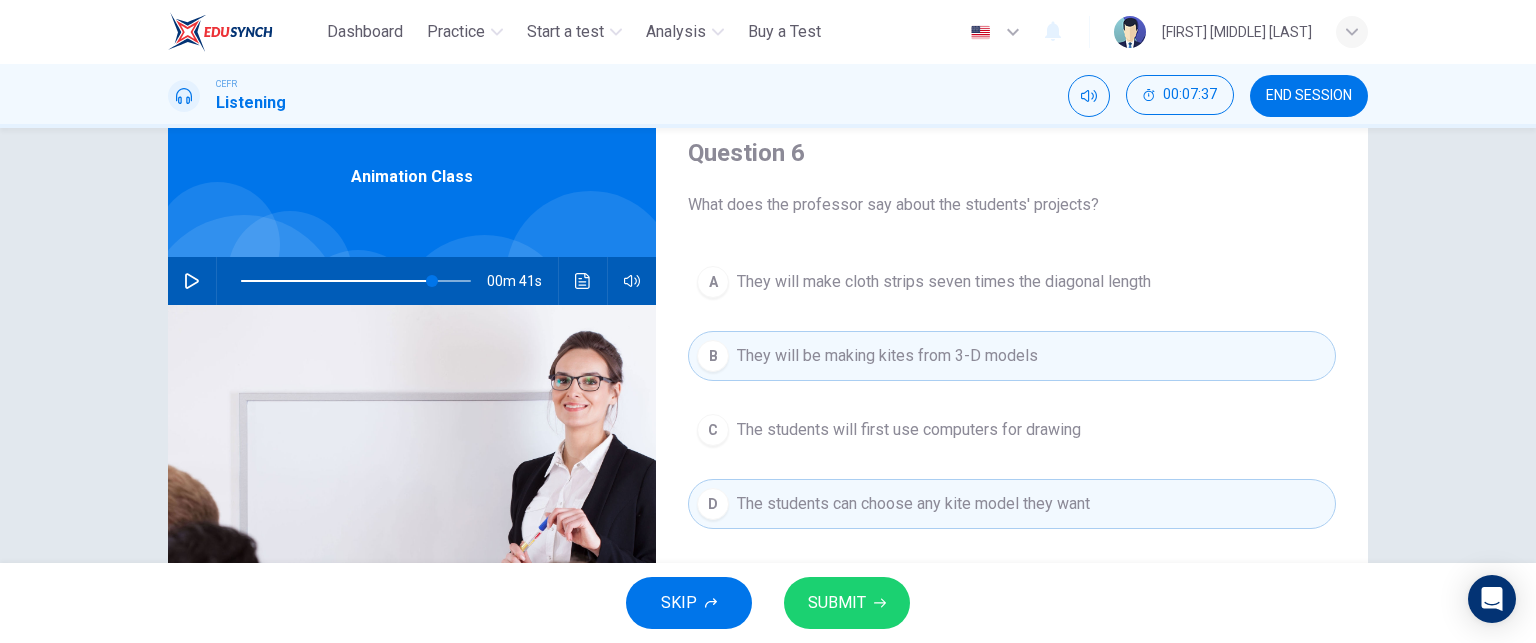 click at bounding box center [192, 281] 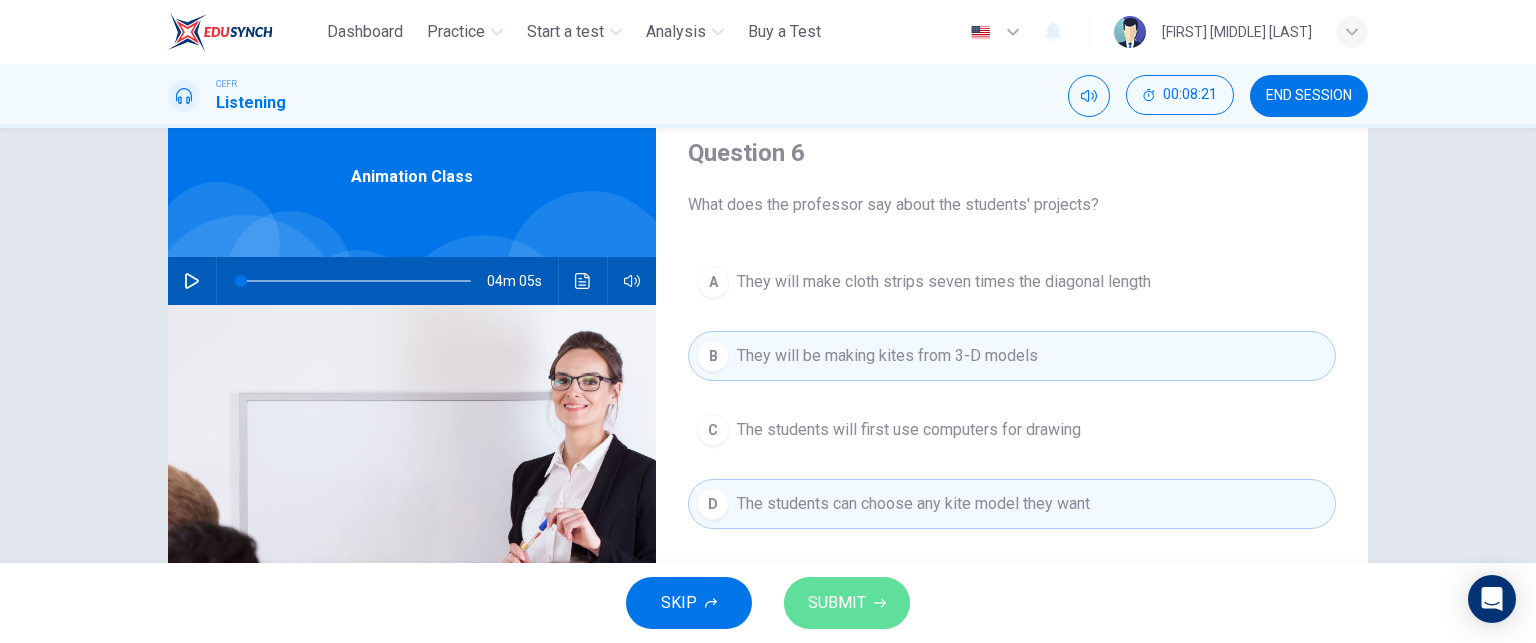 click on "SUBMIT" at bounding box center (847, 603) 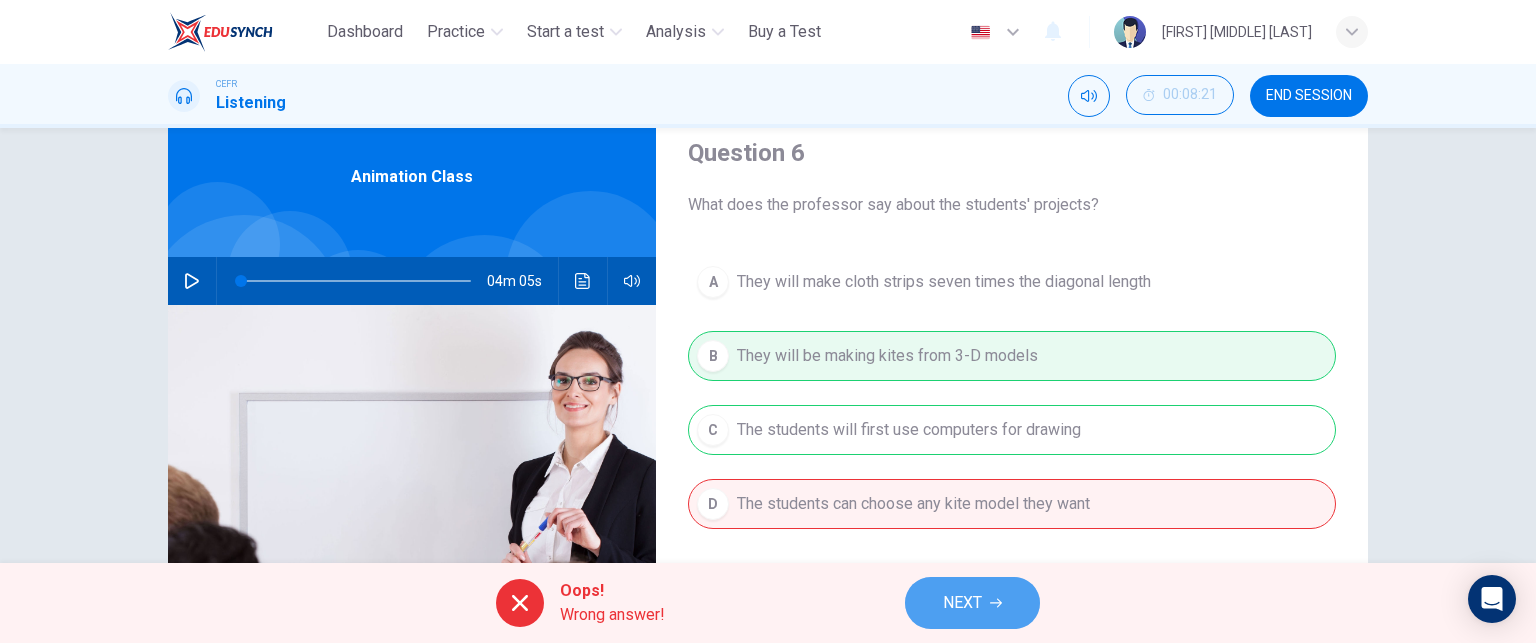 click on "NEXT" at bounding box center [972, 603] 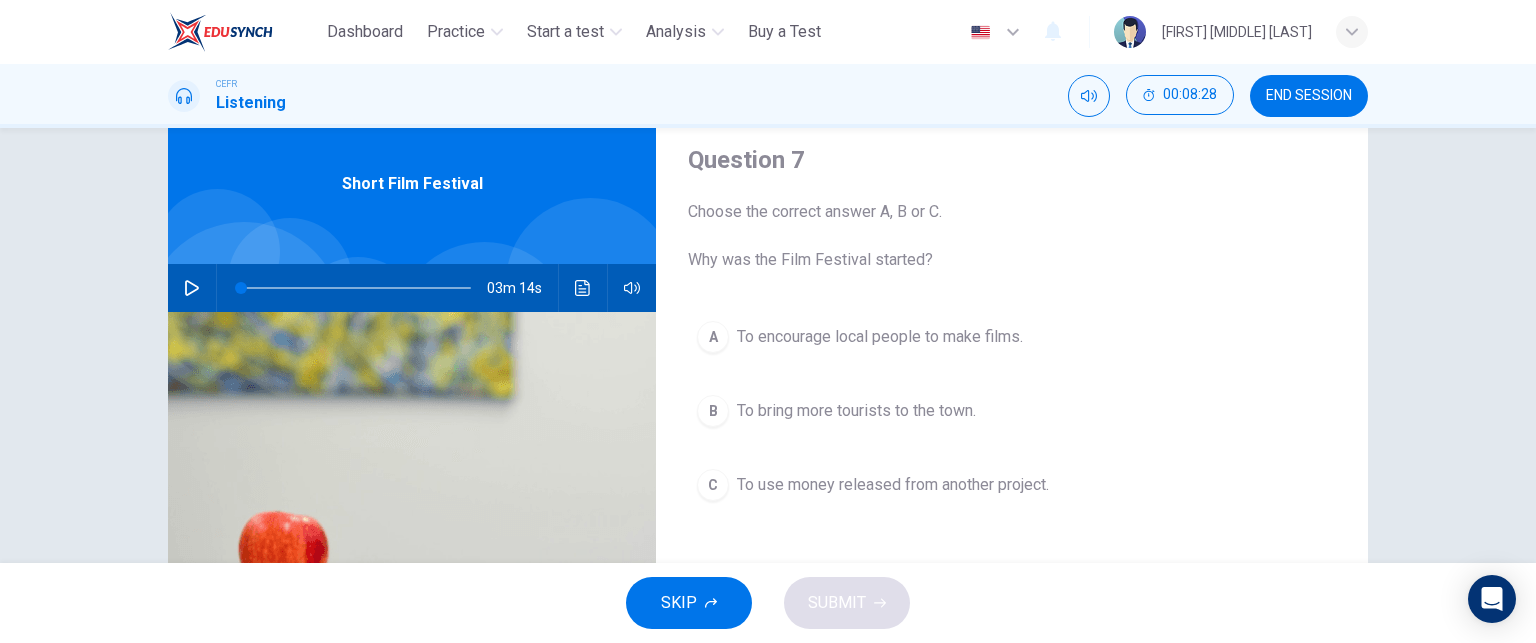 scroll, scrollTop: 66, scrollLeft: 0, axis: vertical 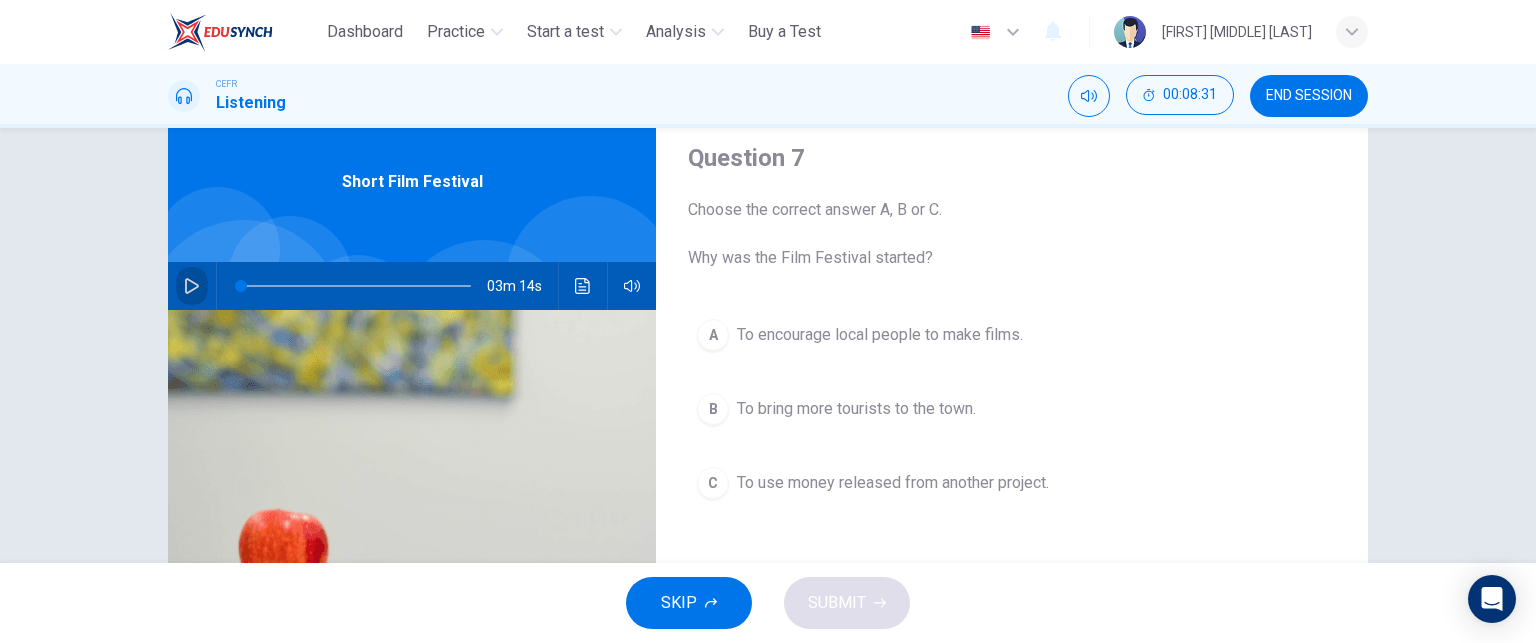 click at bounding box center [192, 286] 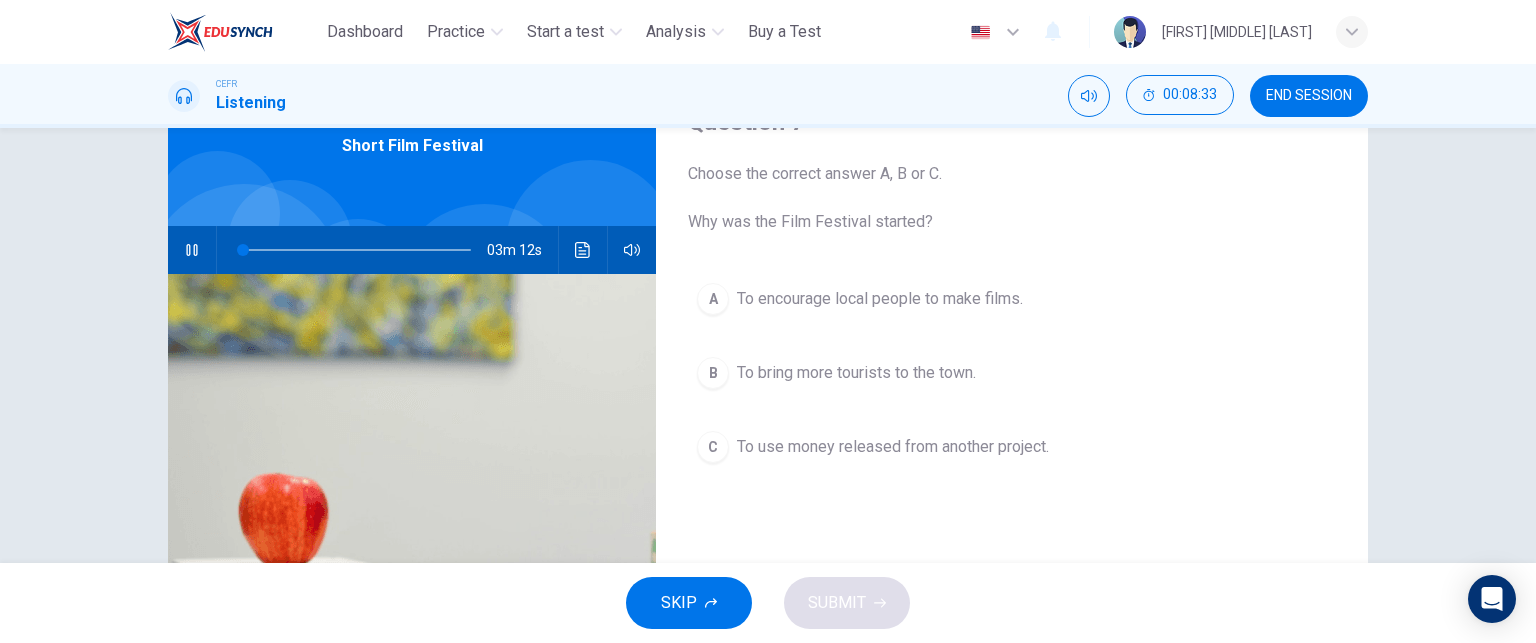 scroll, scrollTop: 102, scrollLeft: 0, axis: vertical 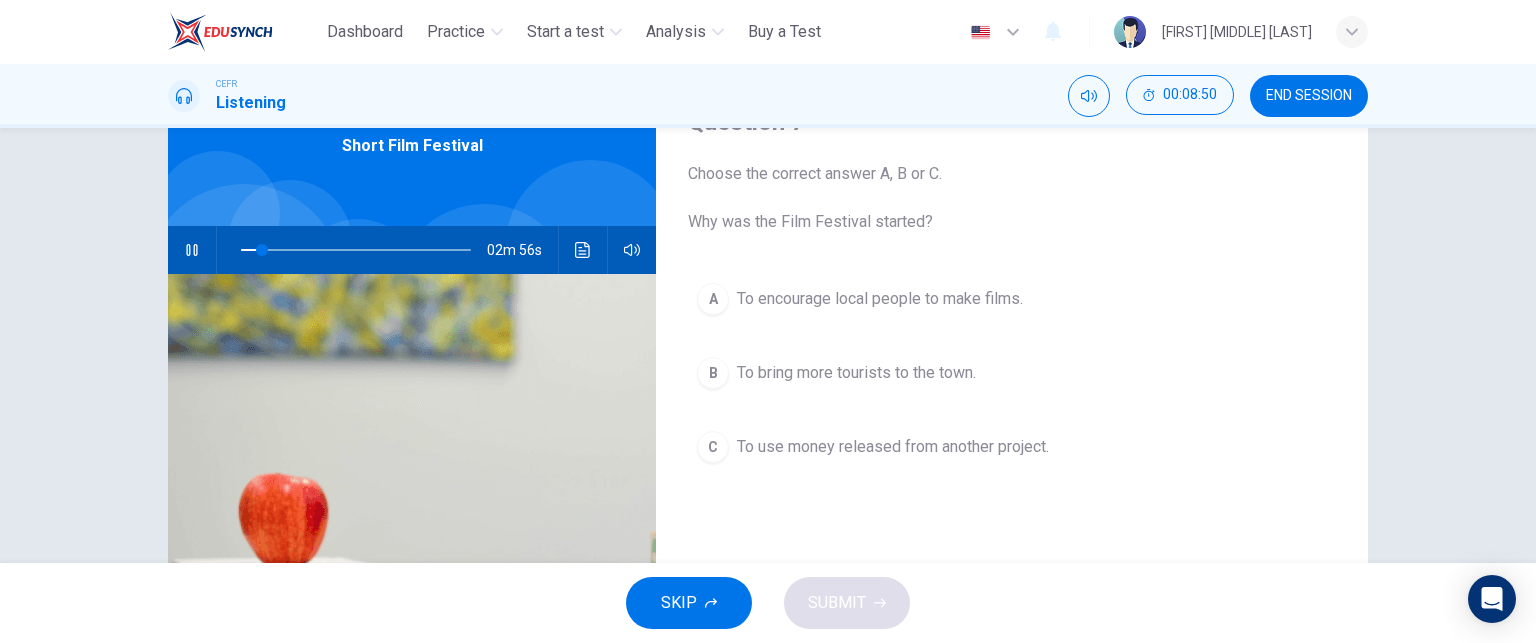 click at bounding box center [192, 250] 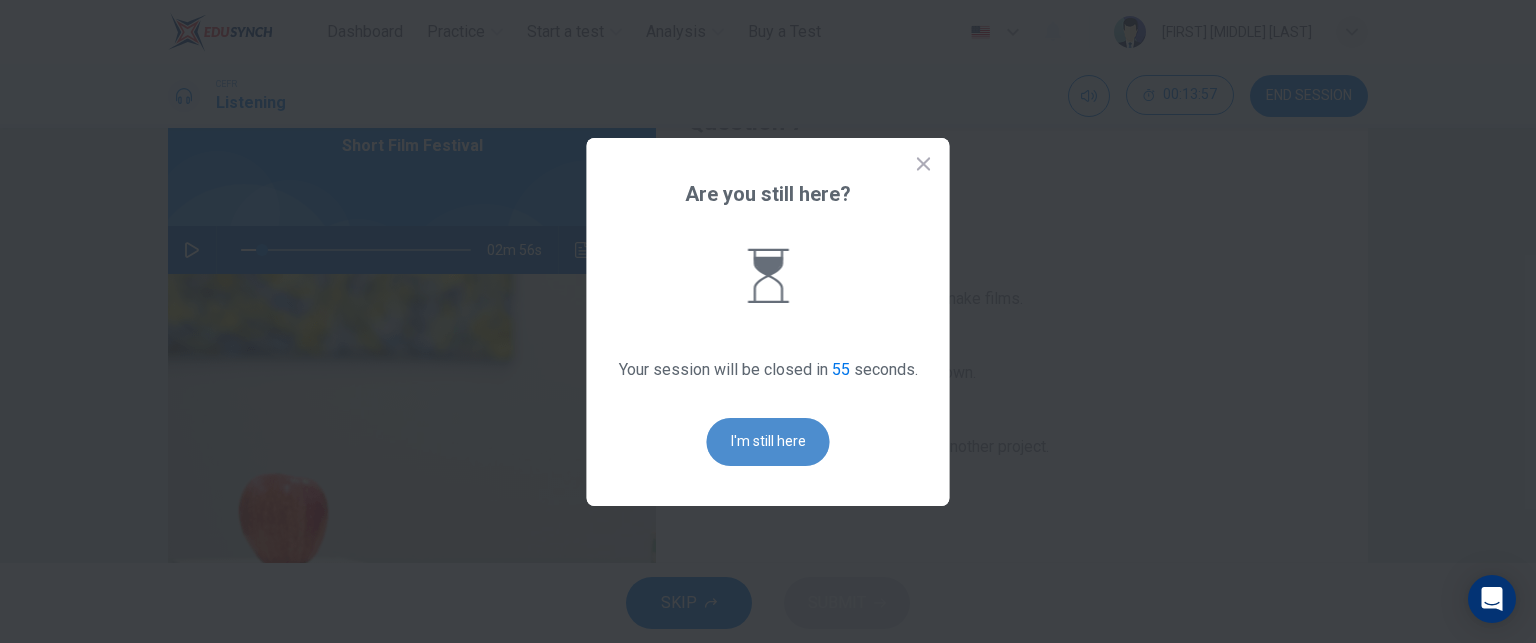 click on "I'm still here" at bounding box center (768, 442) 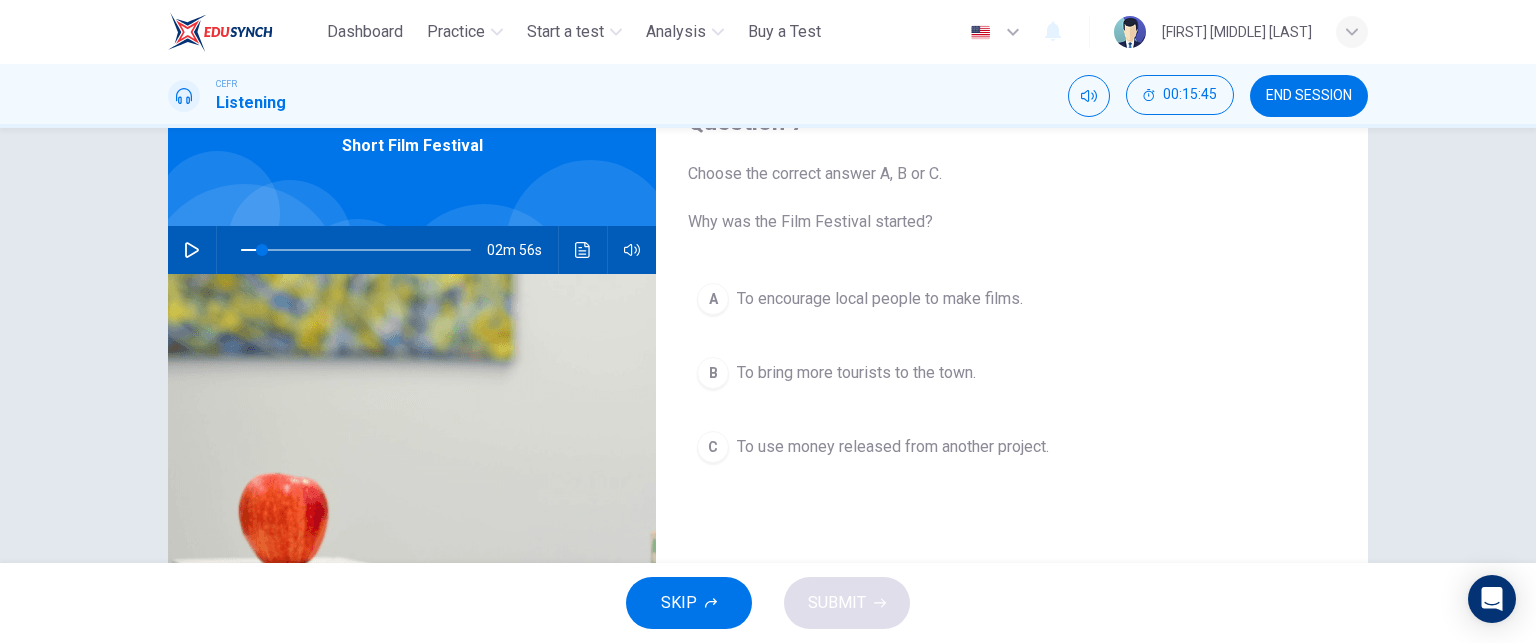 scroll, scrollTop: 0, scrollLeft: 0, axis: both 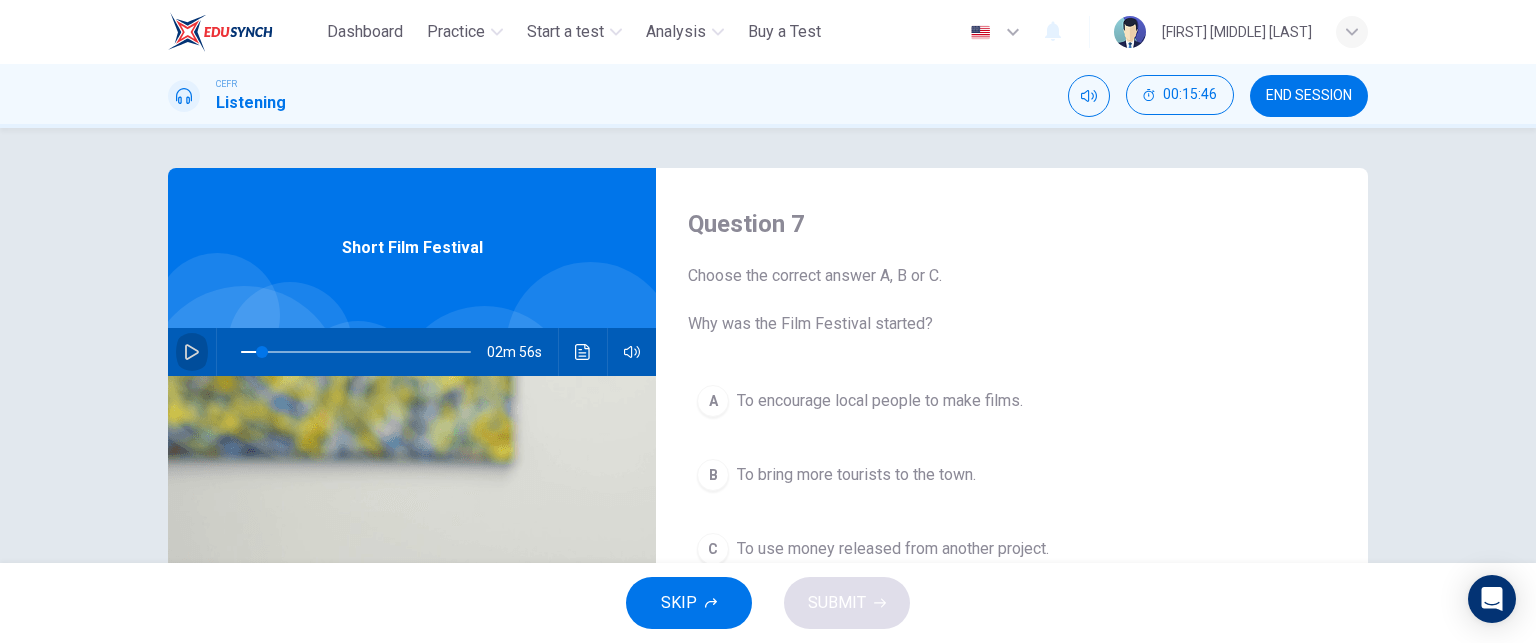 click at bounding box center [192, 352] 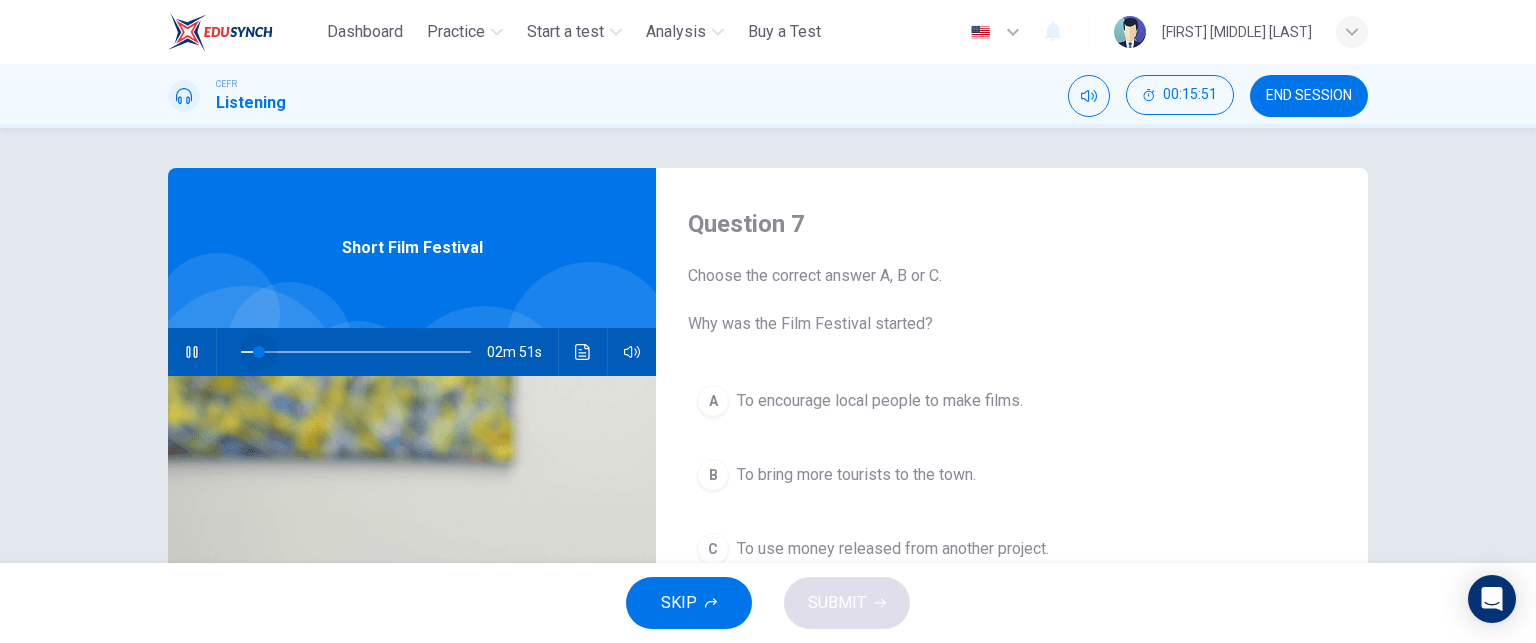 drag, startPoint x: 269, startPoint y: 355, endPoint x: 215, endPoint y: 348, distance: 54.451813 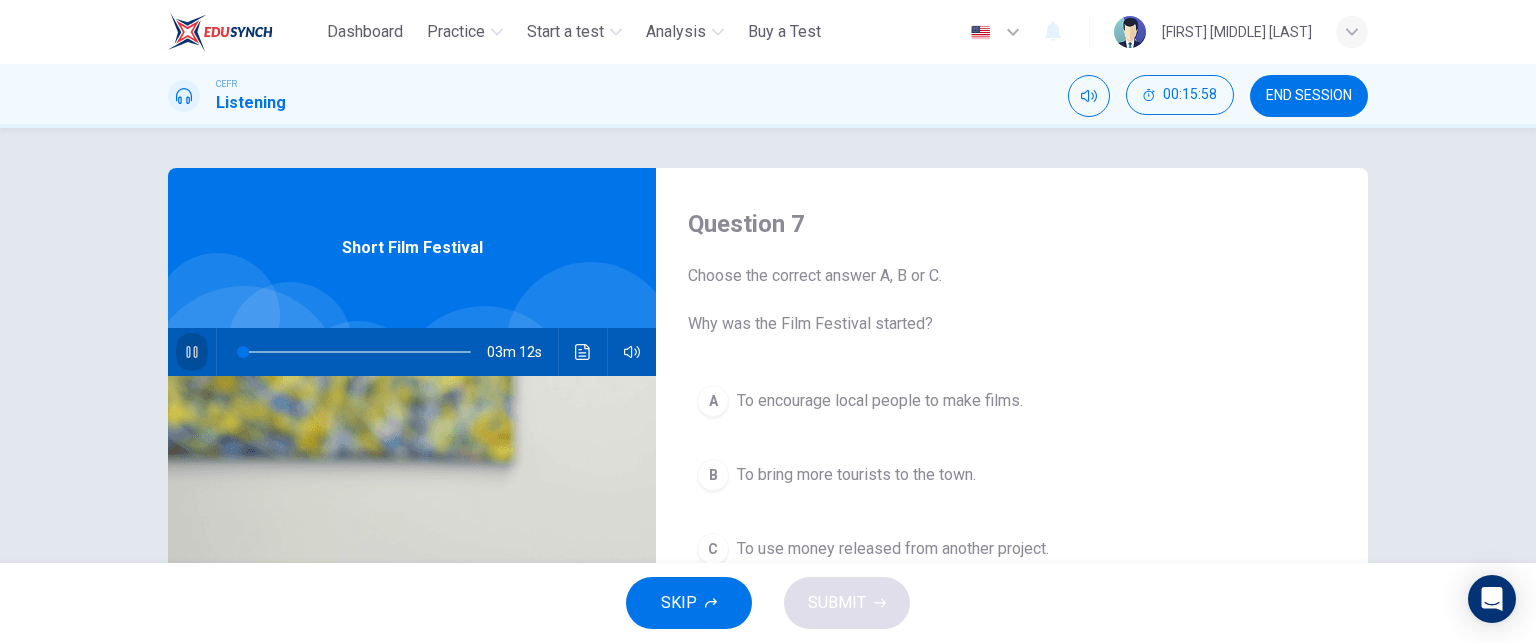 click at bounding box center [191, 352] 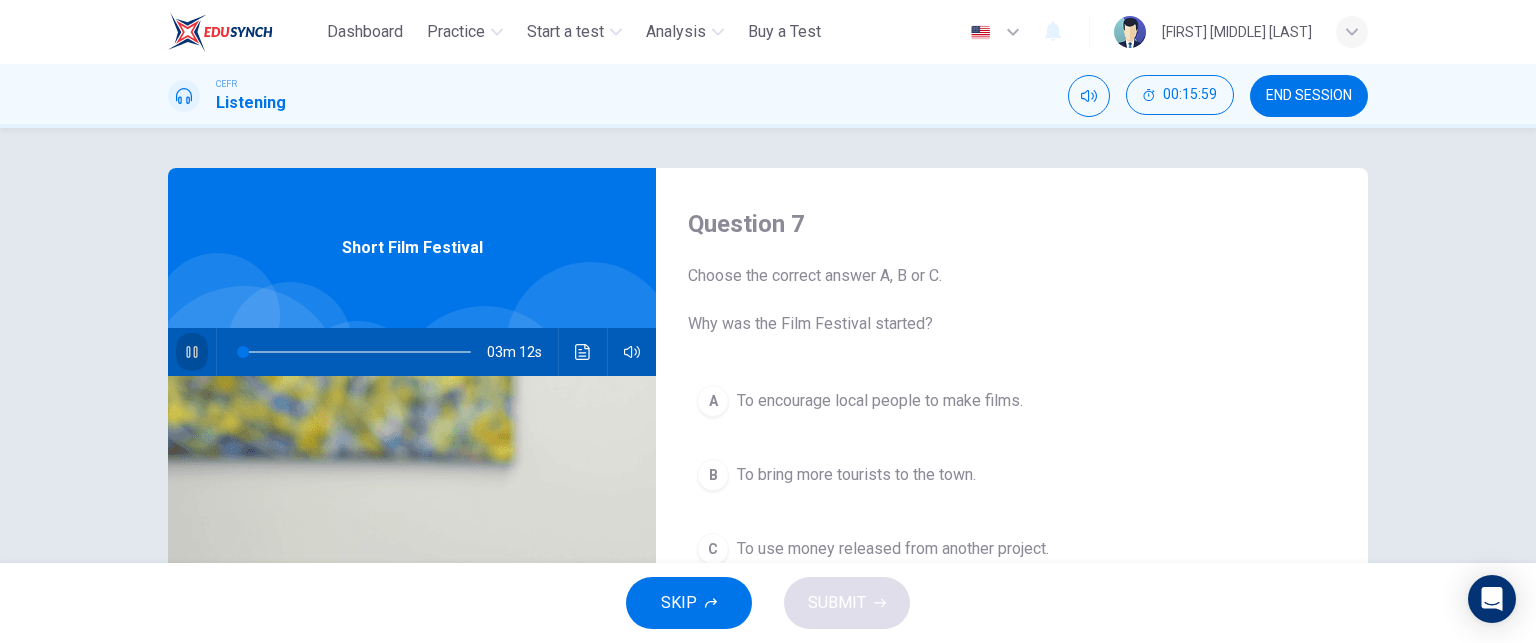 click at bounding box center [191, 352] 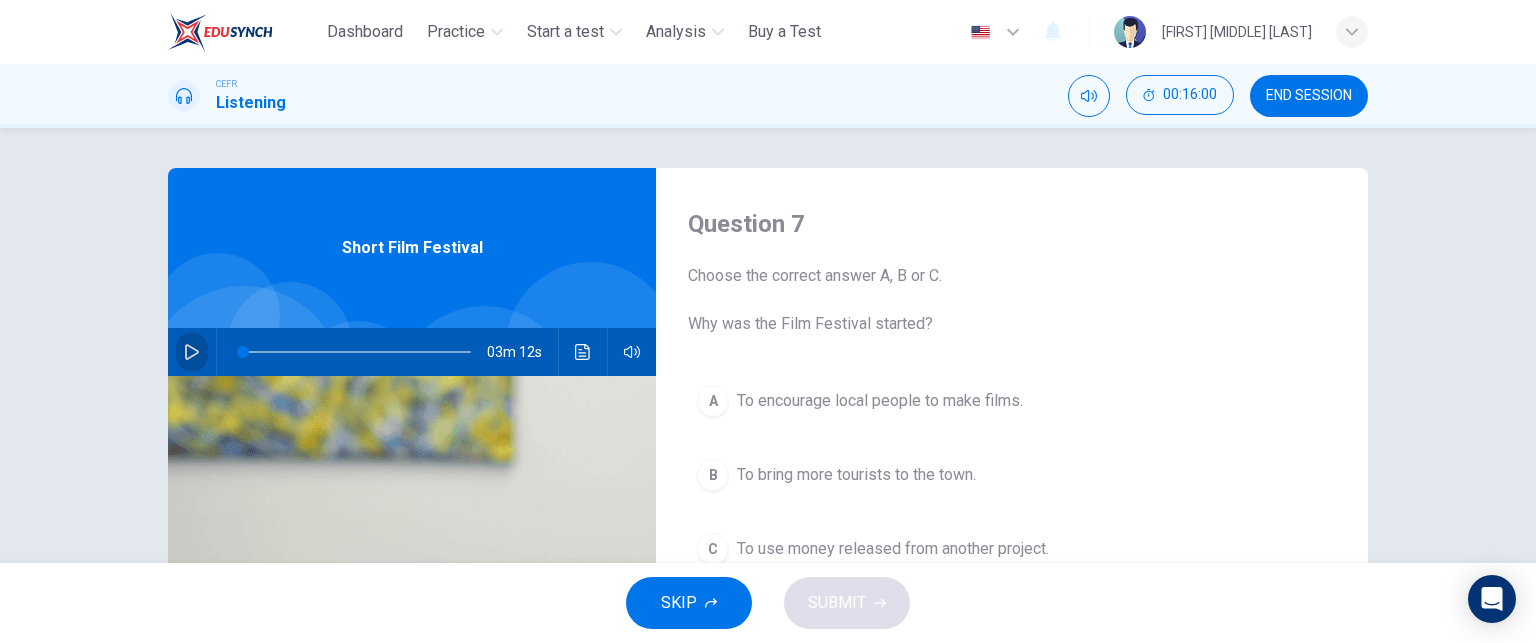 click at bounding box center (192, 352) 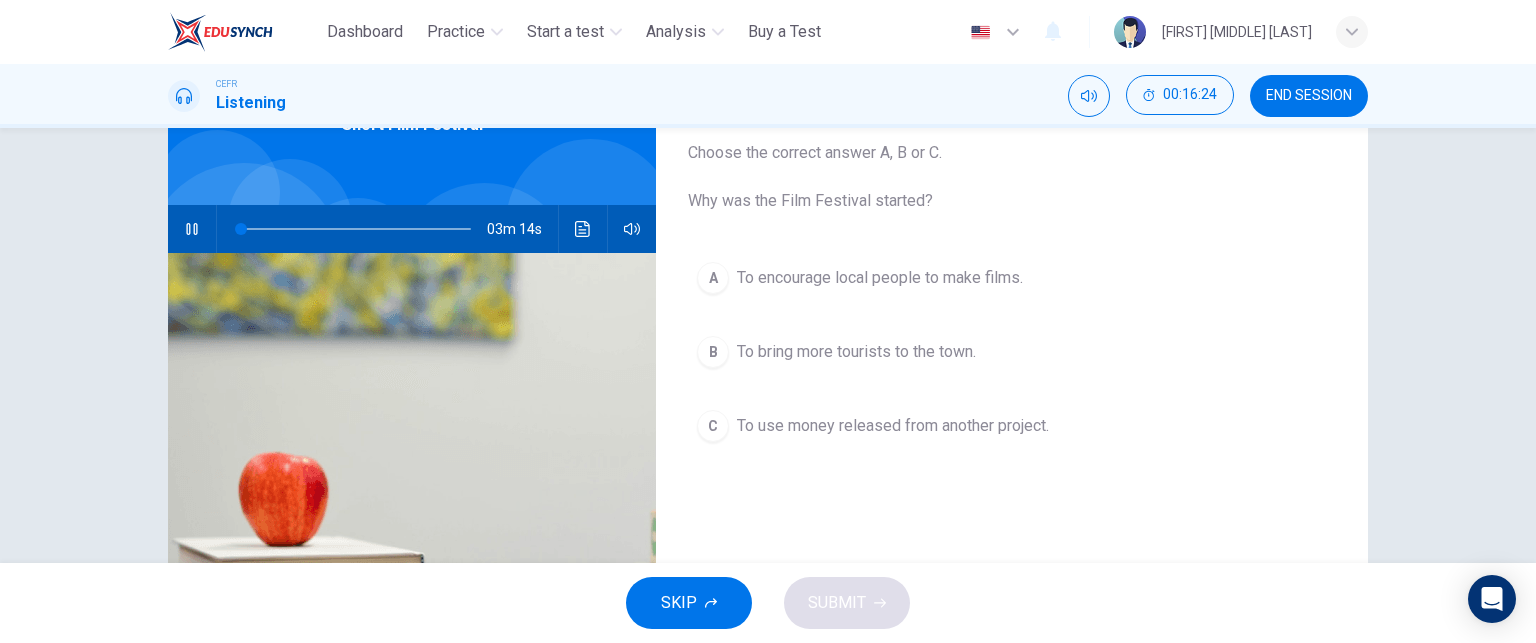 scroll, scrollTop: 124, scrollLeft: 0, axis: vertical 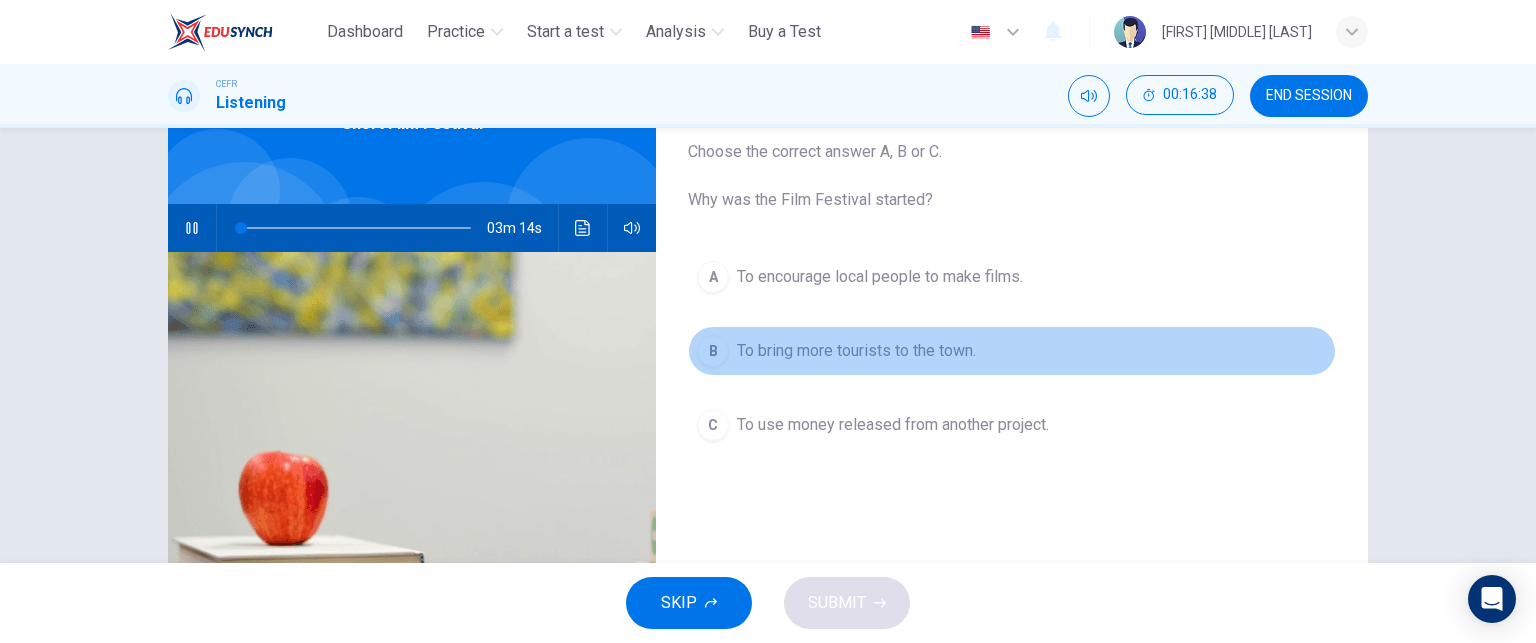 click on "B" at bounding box center (713, 277) 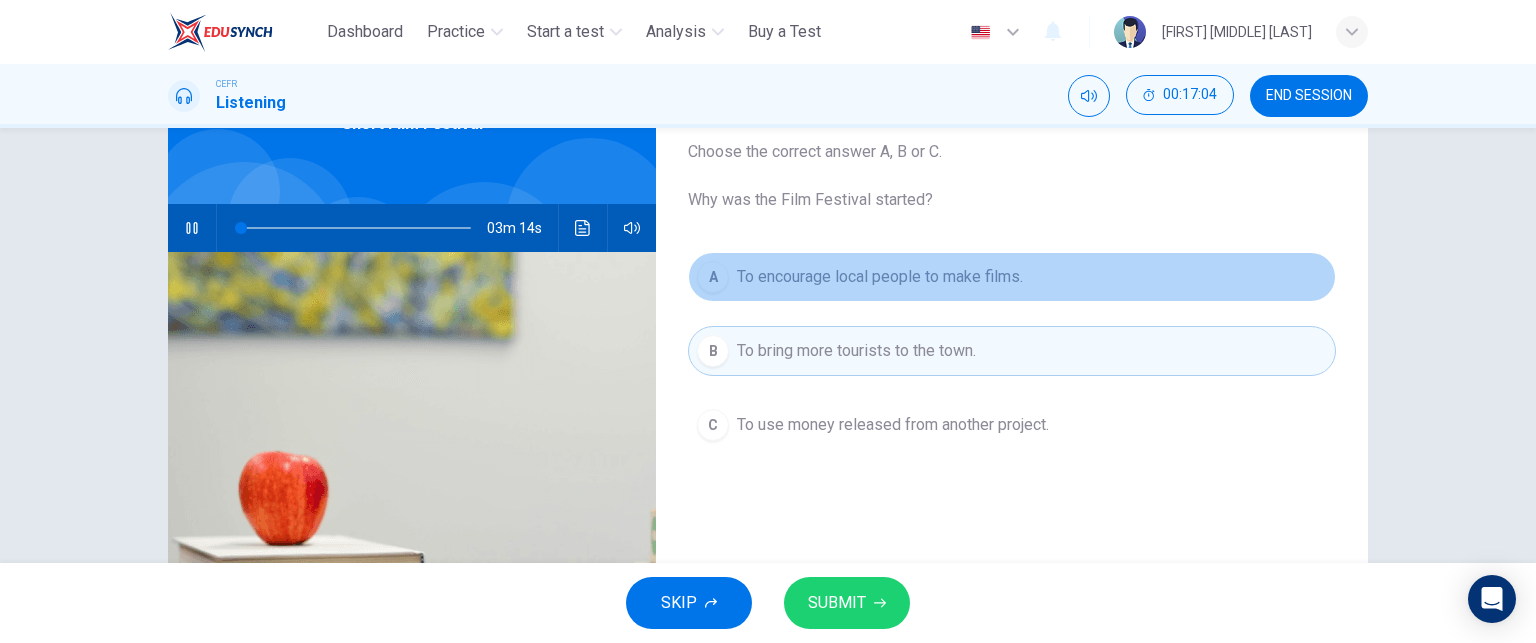 click on "A" at bounding box center (713, 277) 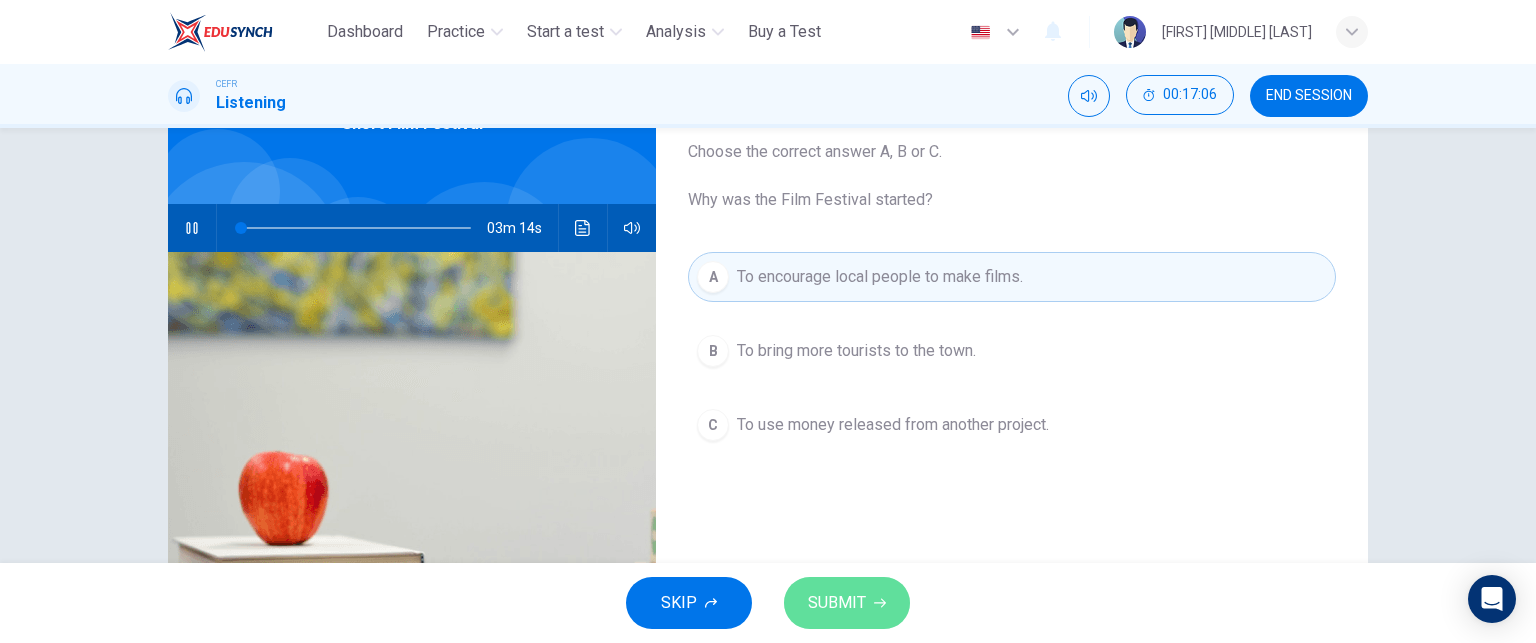 click on "SUBMIT" at bounding box center (847, 603) 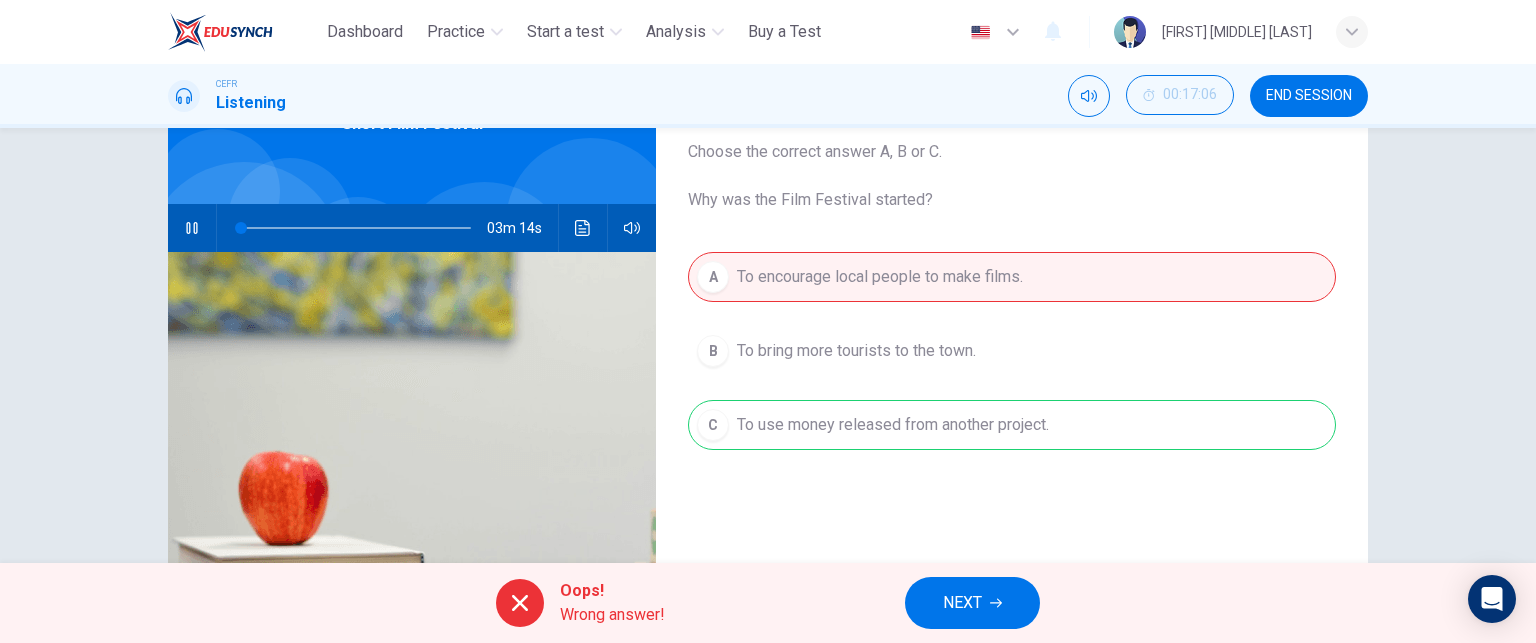 click on "NEXT" at bounding box center (962, 603) 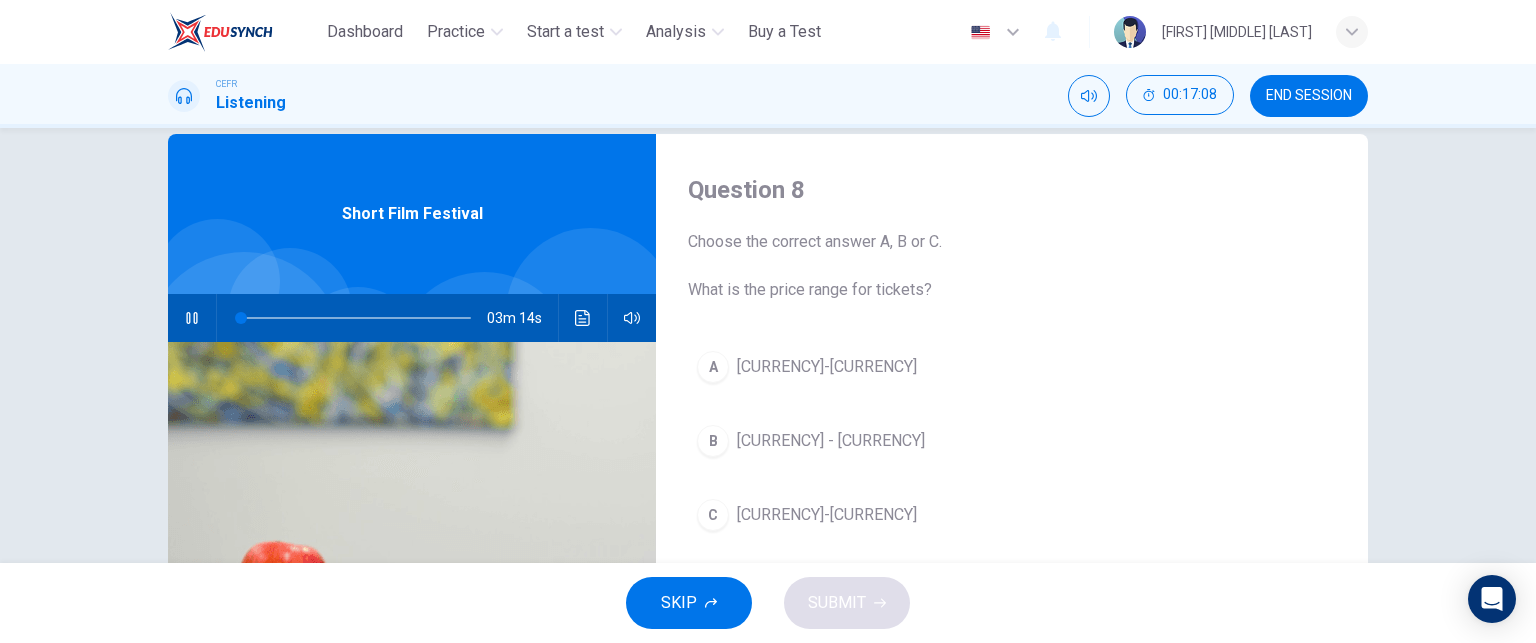 scroll, scrollTop: 32, scrollLeft: 0, axis: vertical 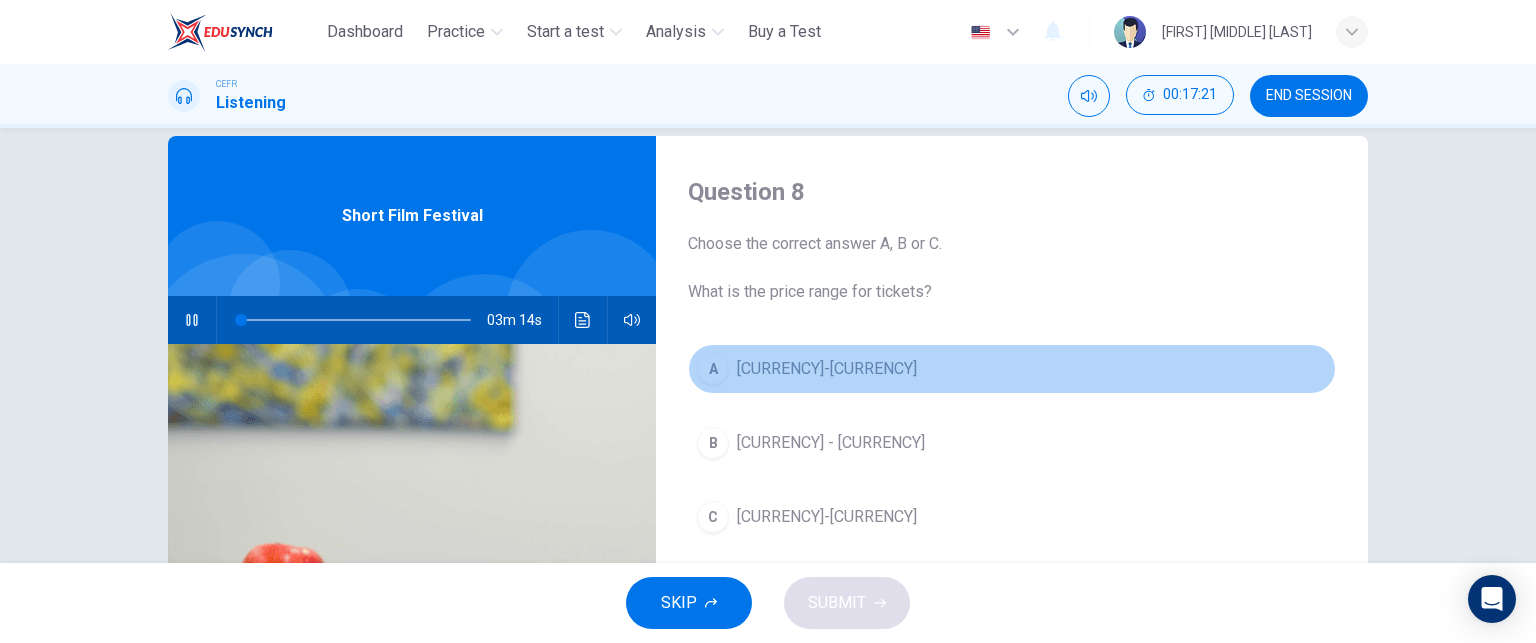 click on "A [CURRENCY]-[CURRENCY]" at bounding box center (1012, 369) 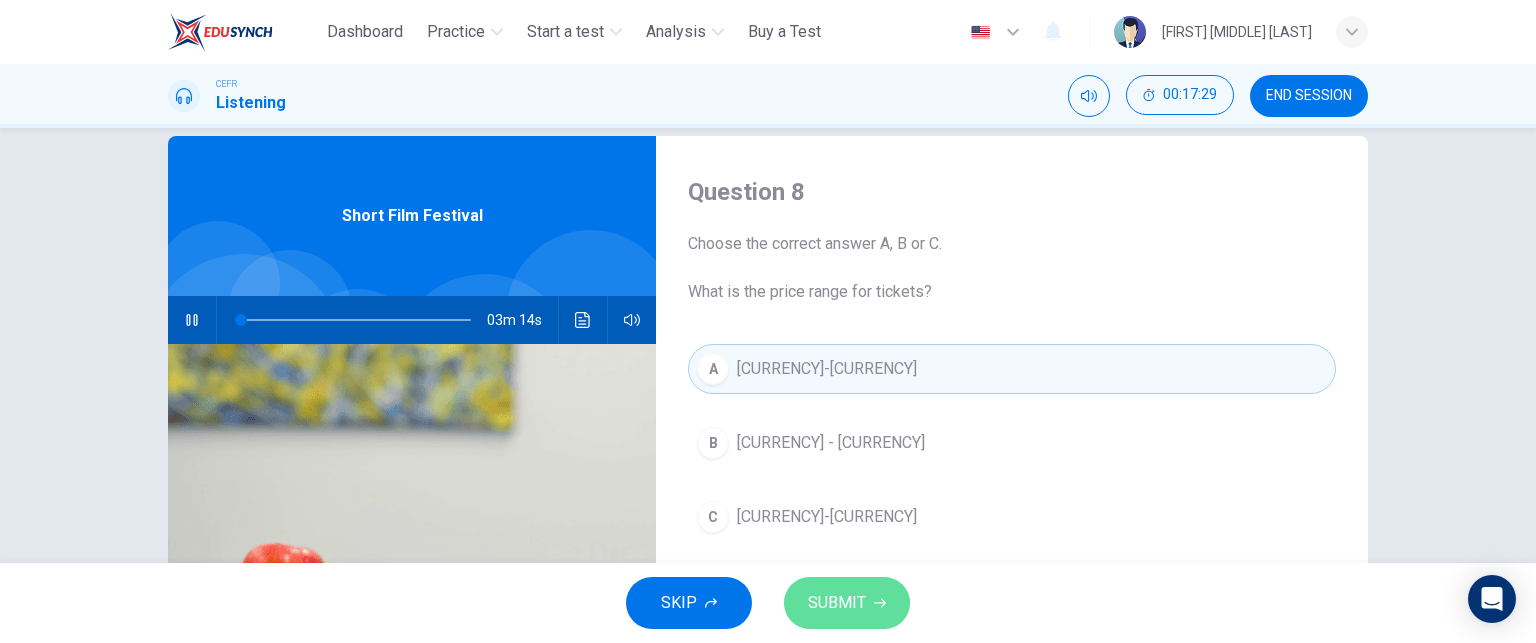 click on "SUBMIT" at bounding box center [837, 603] 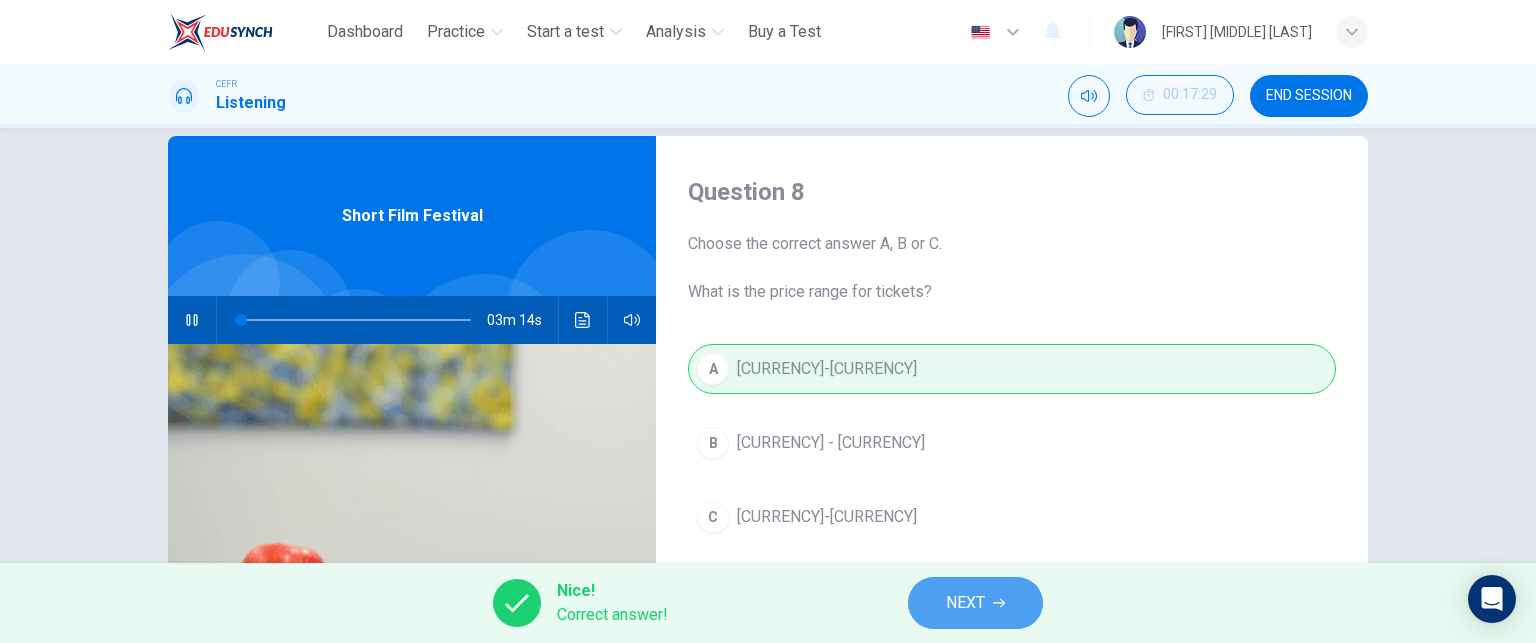 click on "NEXT" at bounding box center (975, 603) 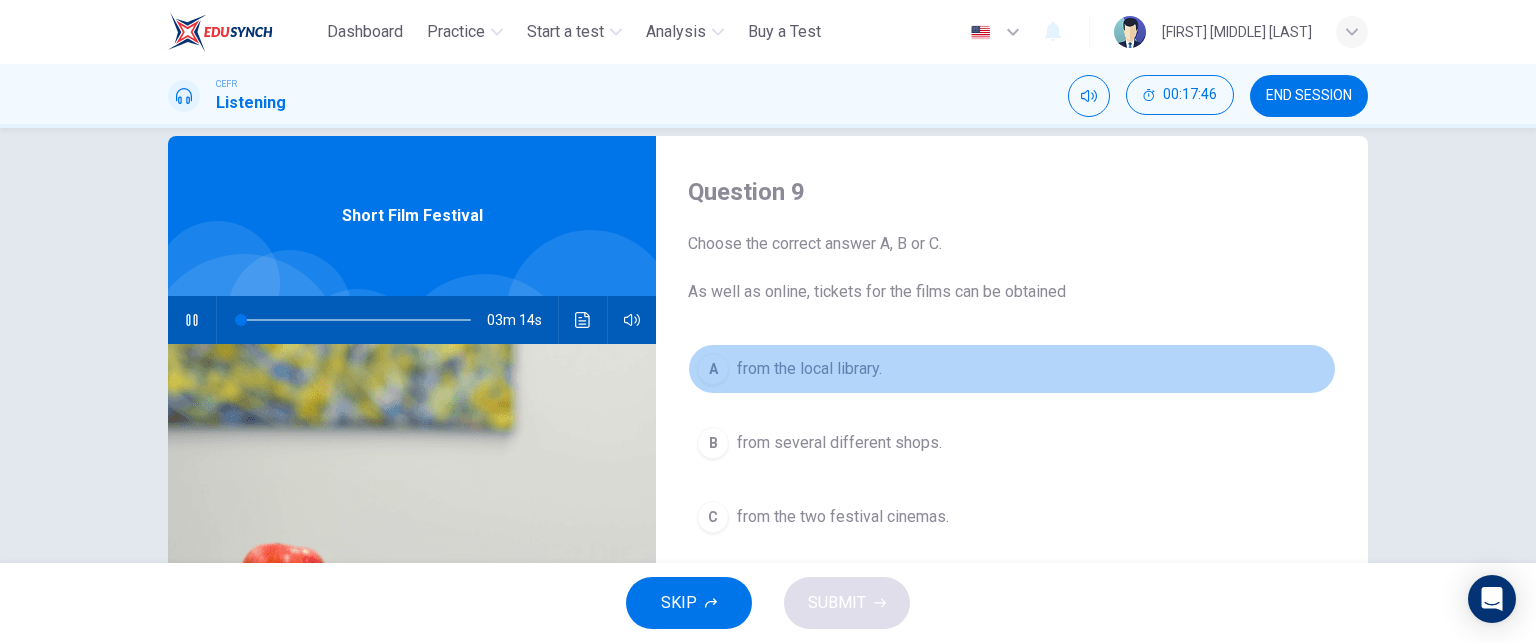 click on "A" at bounding box center (713, 369) 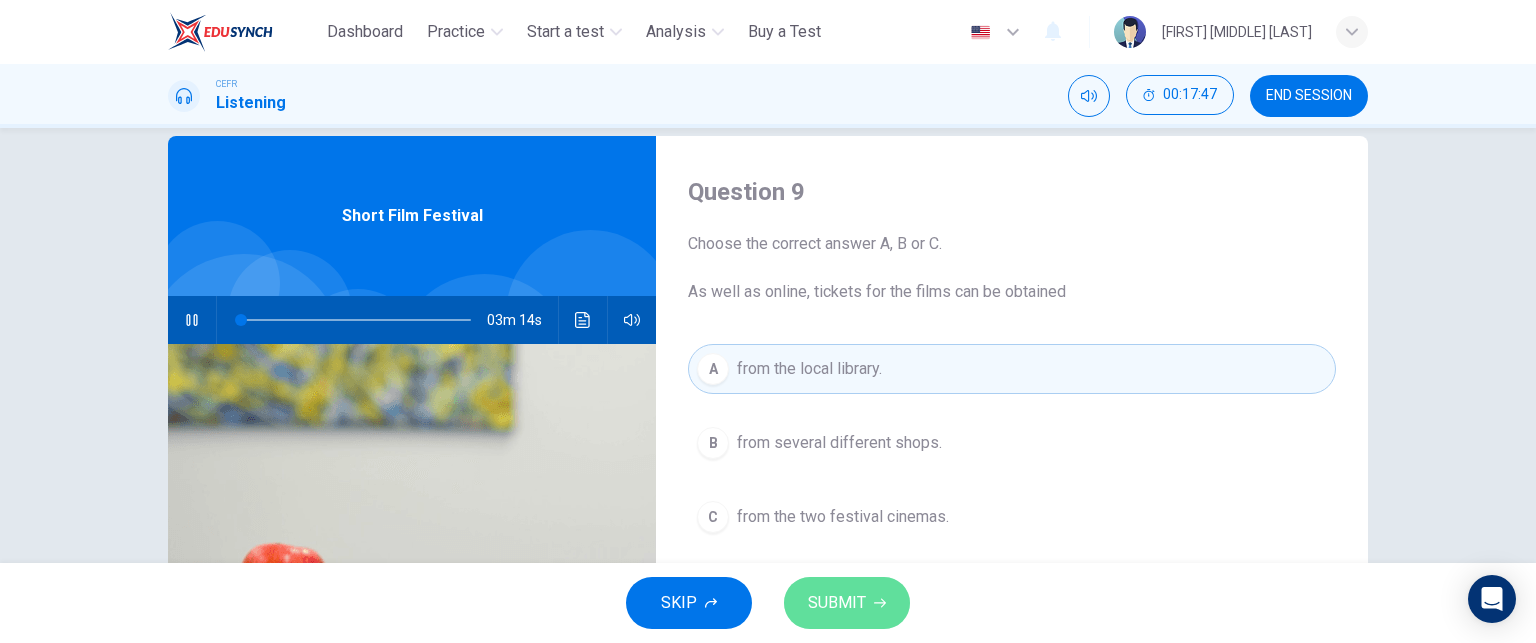 click on "SUBMIT" at bounding box center [847, 603] 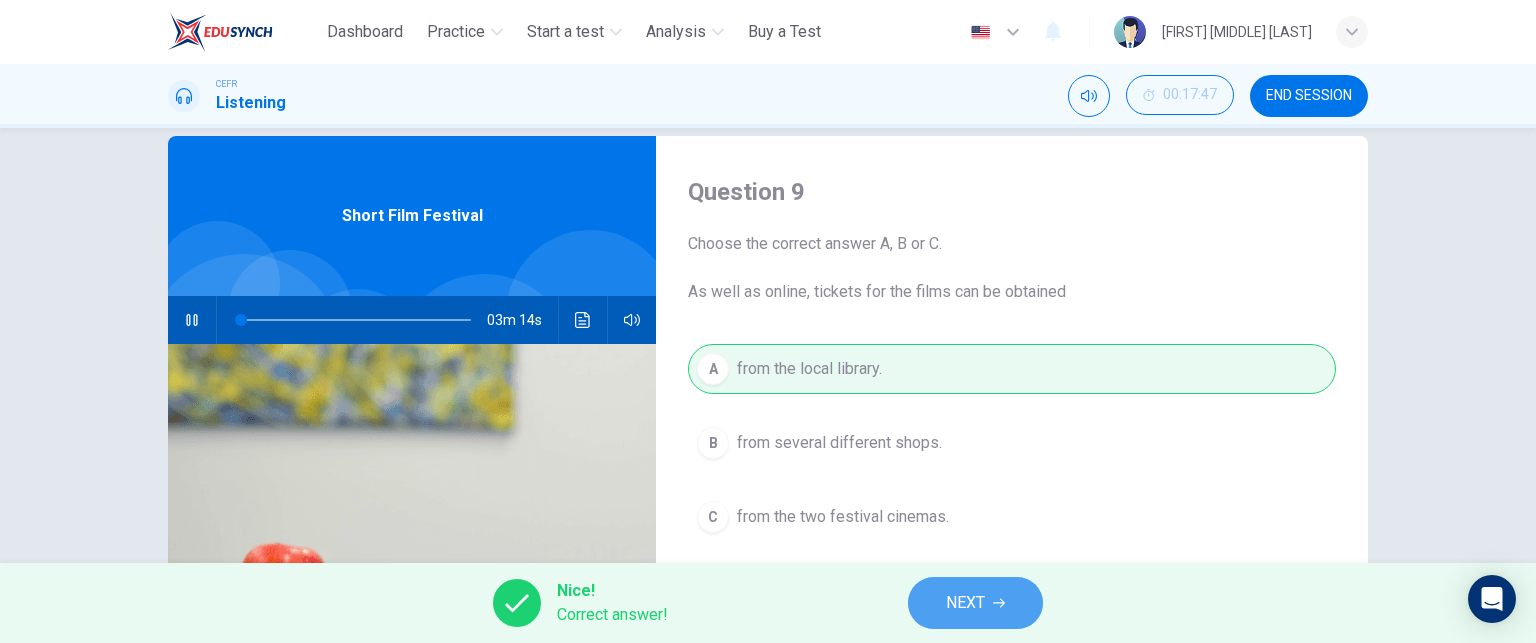 click on "NEXT" at bounding box center (975, 603) 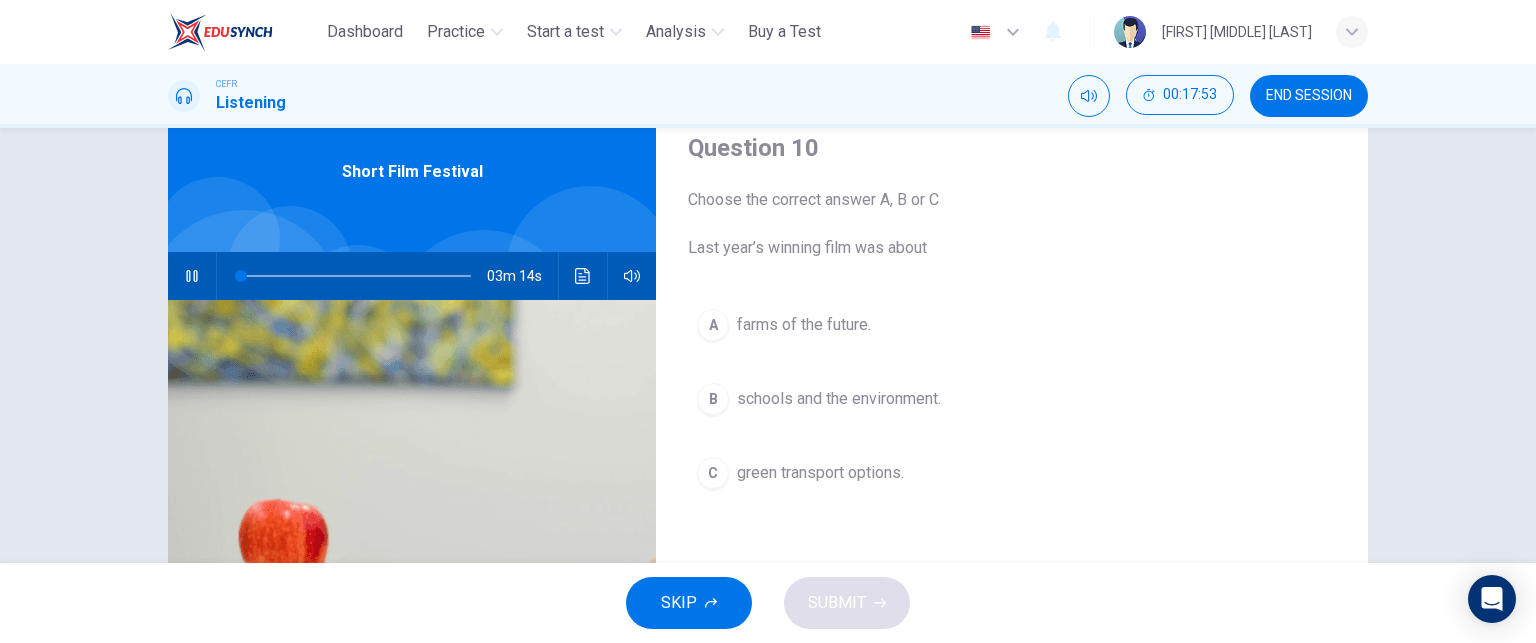 scroll, scrollTop: 76, scrollLeft: 0, axis: vertical 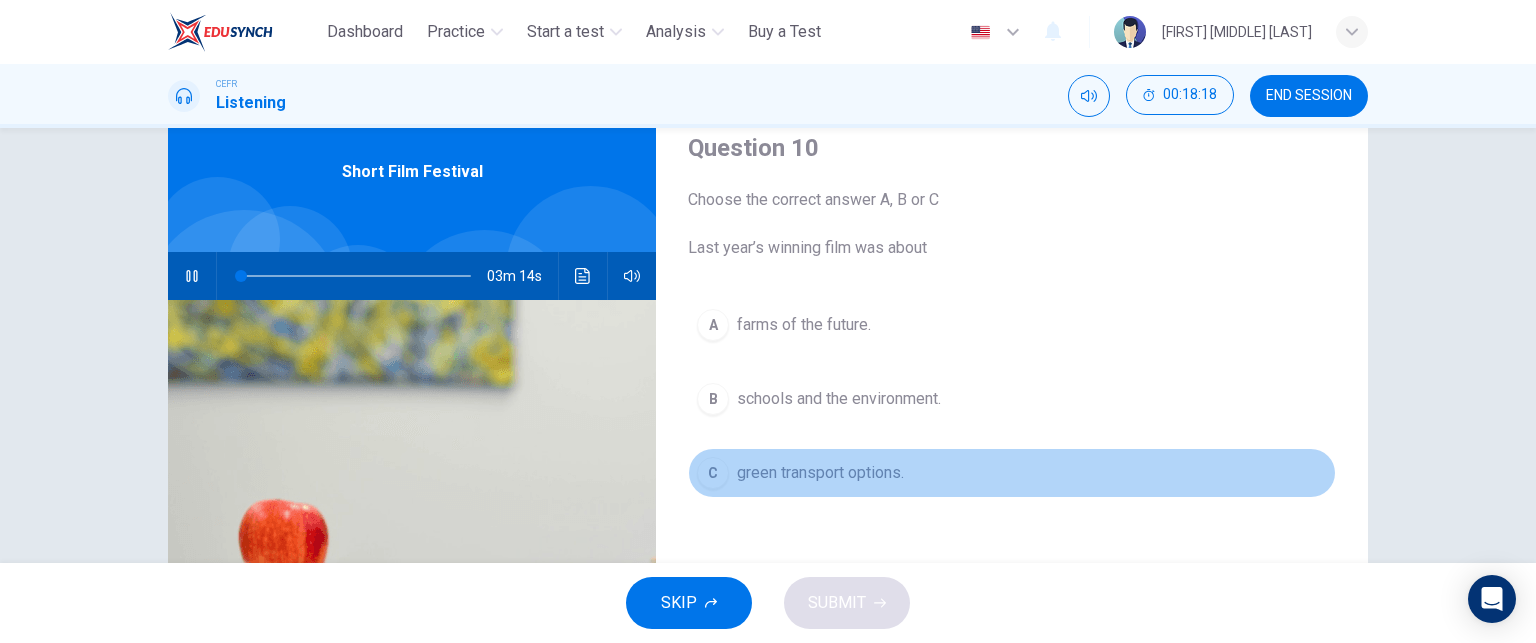 click on "C" at bounding box center (713, 325) 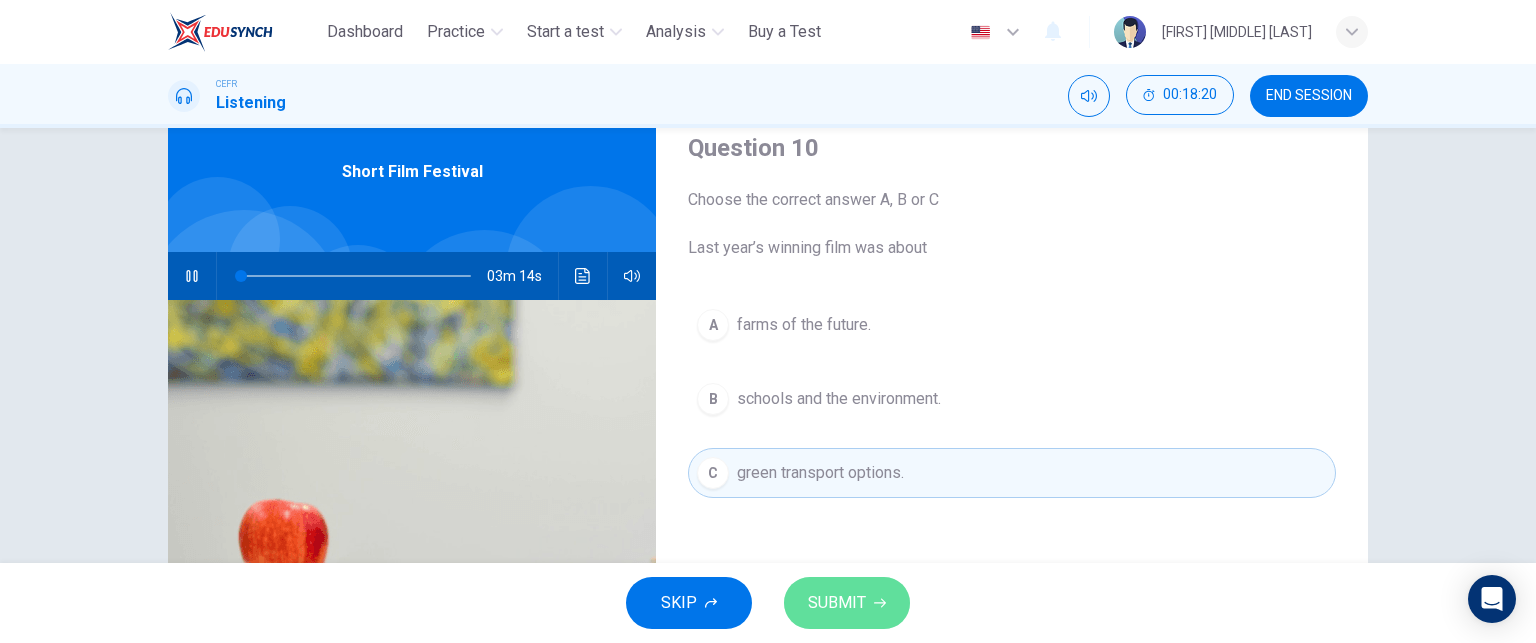click on "SUBMIT" at bounding box center (847, 603) 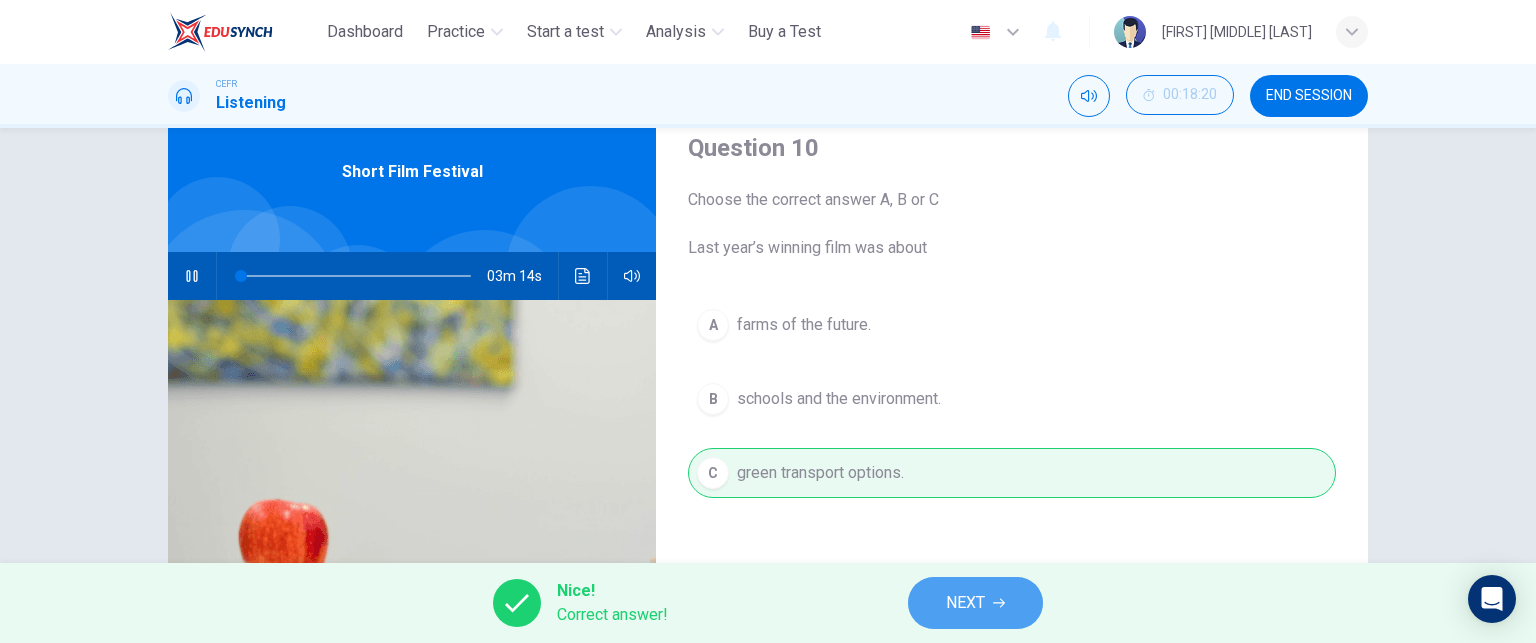 click on "NEXT" at bounding box center (965, 603) 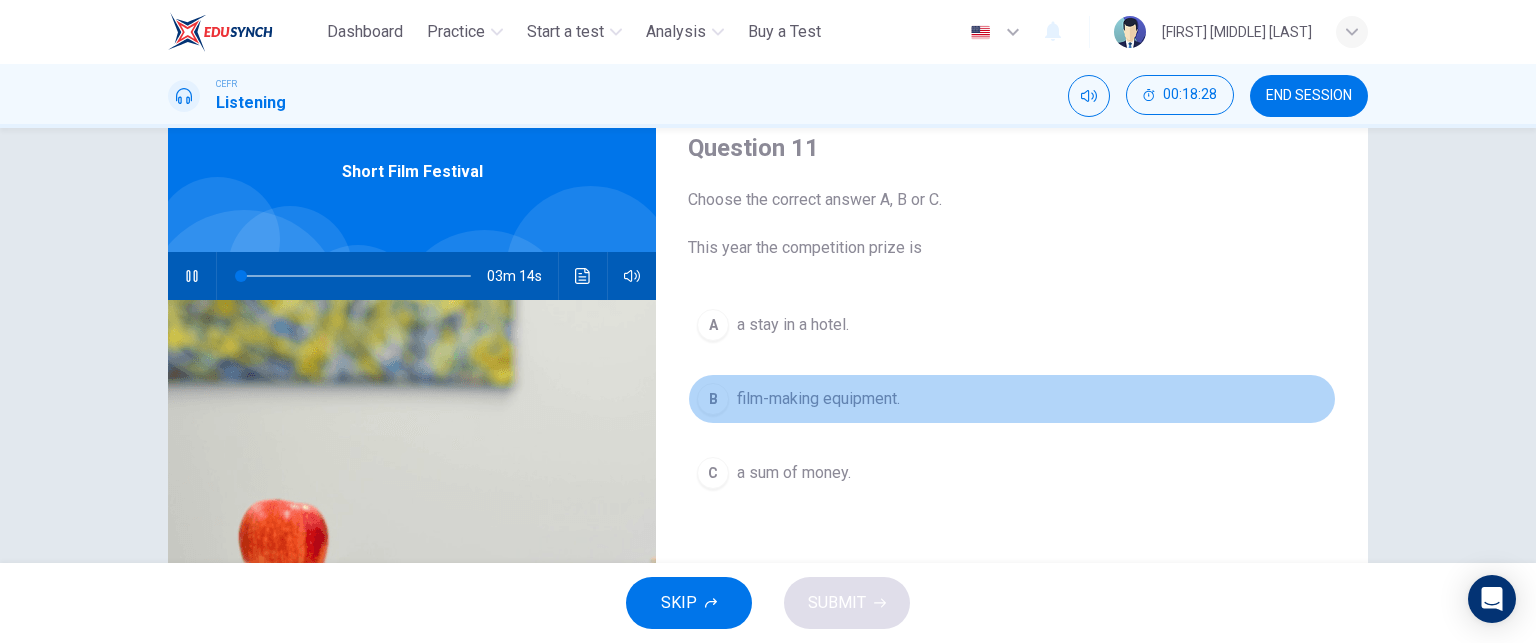 click on "B" at bounding box center (713, 325) 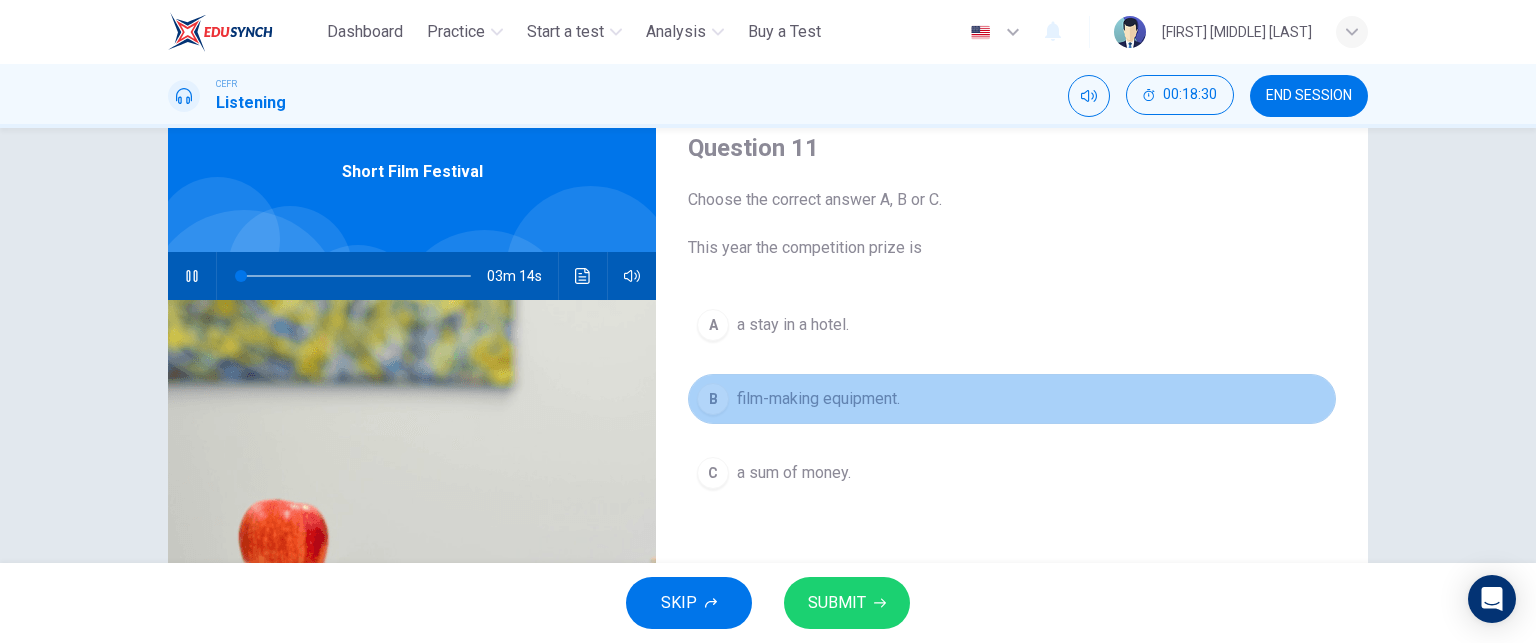 click on "B" at bounding box center (713, 399) 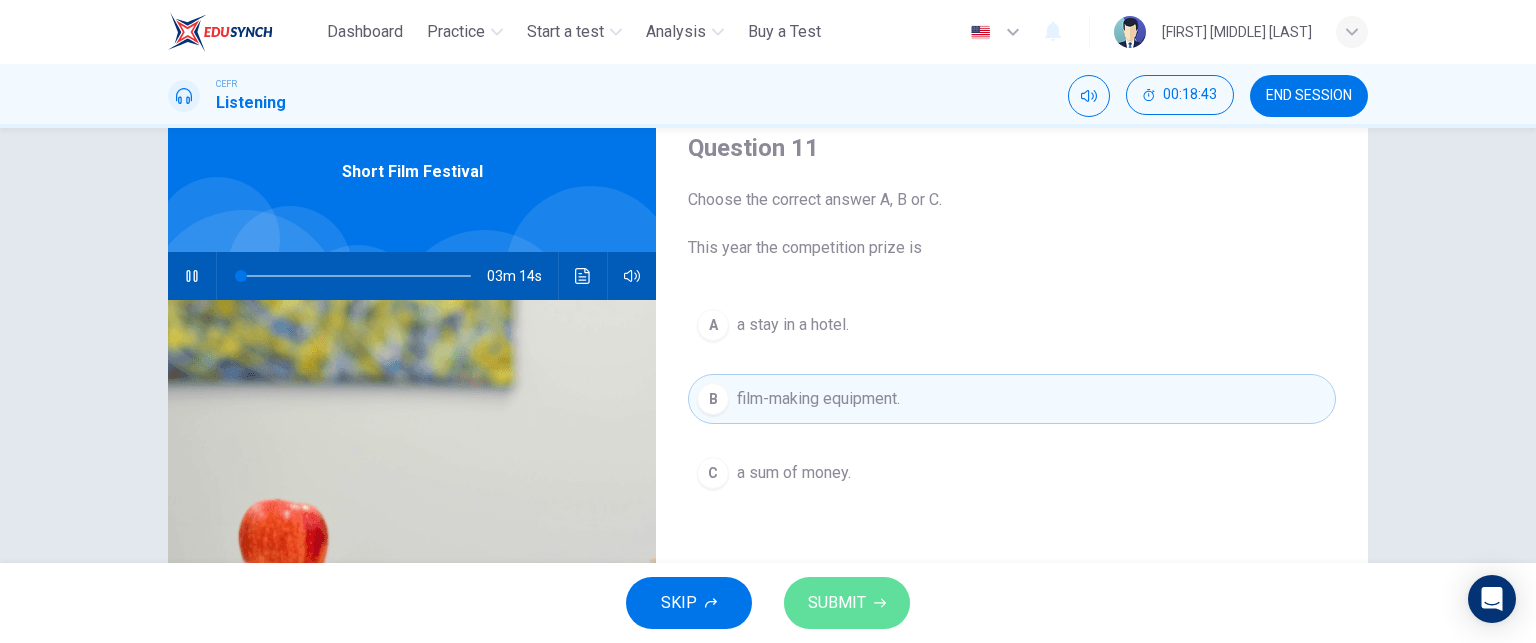 click on "SUBMIT" at bounding box center (837, 603) 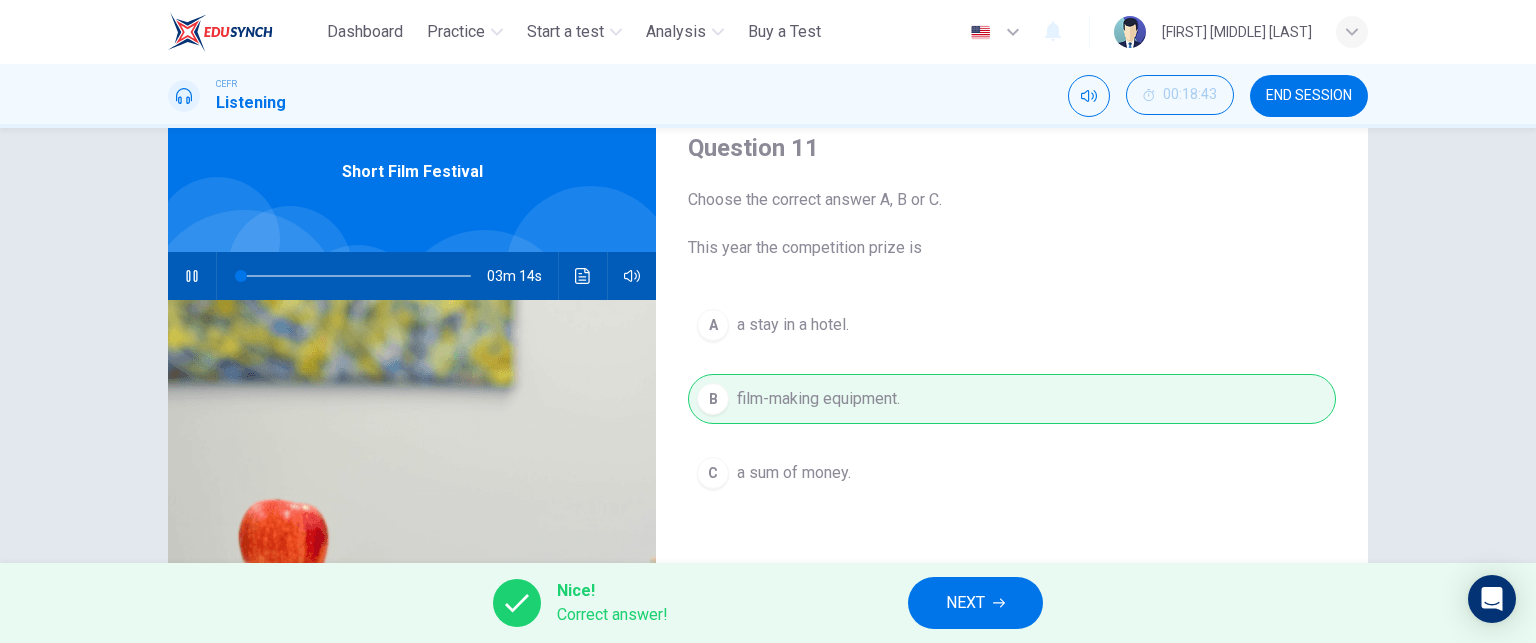 drag, startPoint x: 936, startPoint y: 632, endPoint x: 932, endPoint y: 599, distance: 33.24154 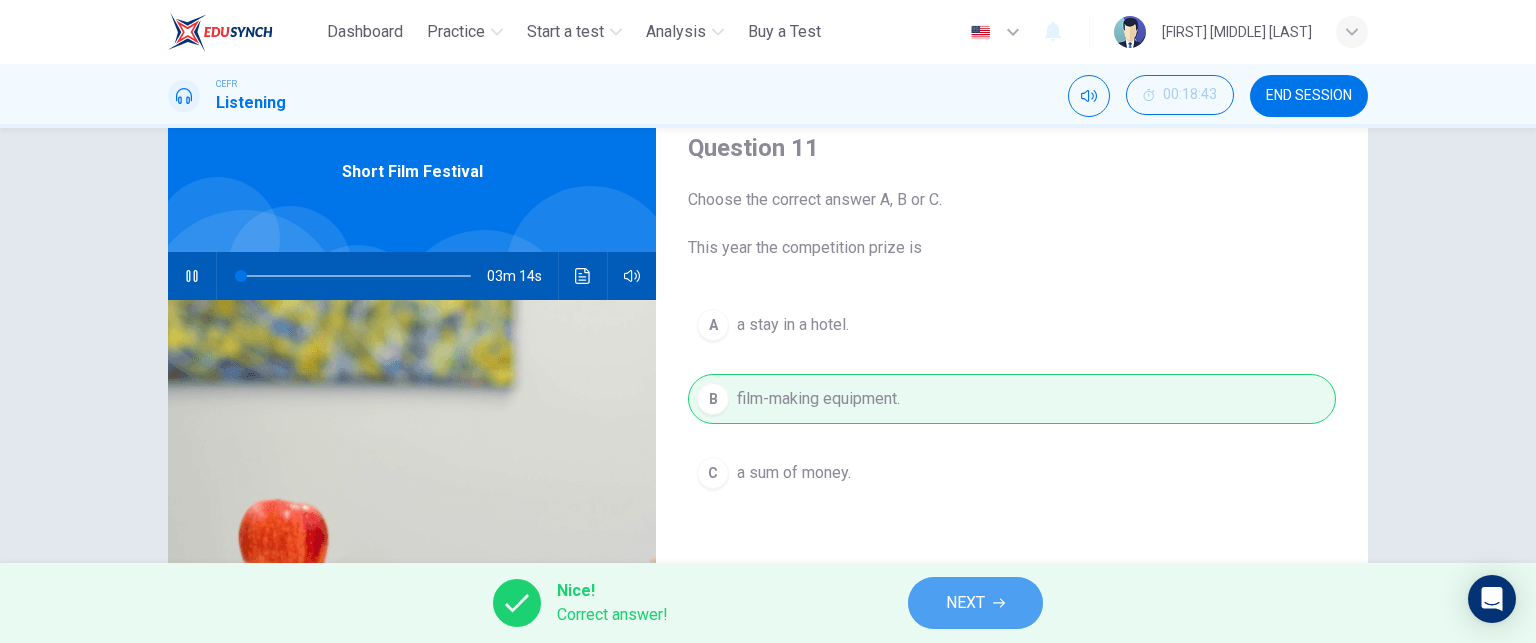 click on "NEXT" at bounding box center (975, 603) 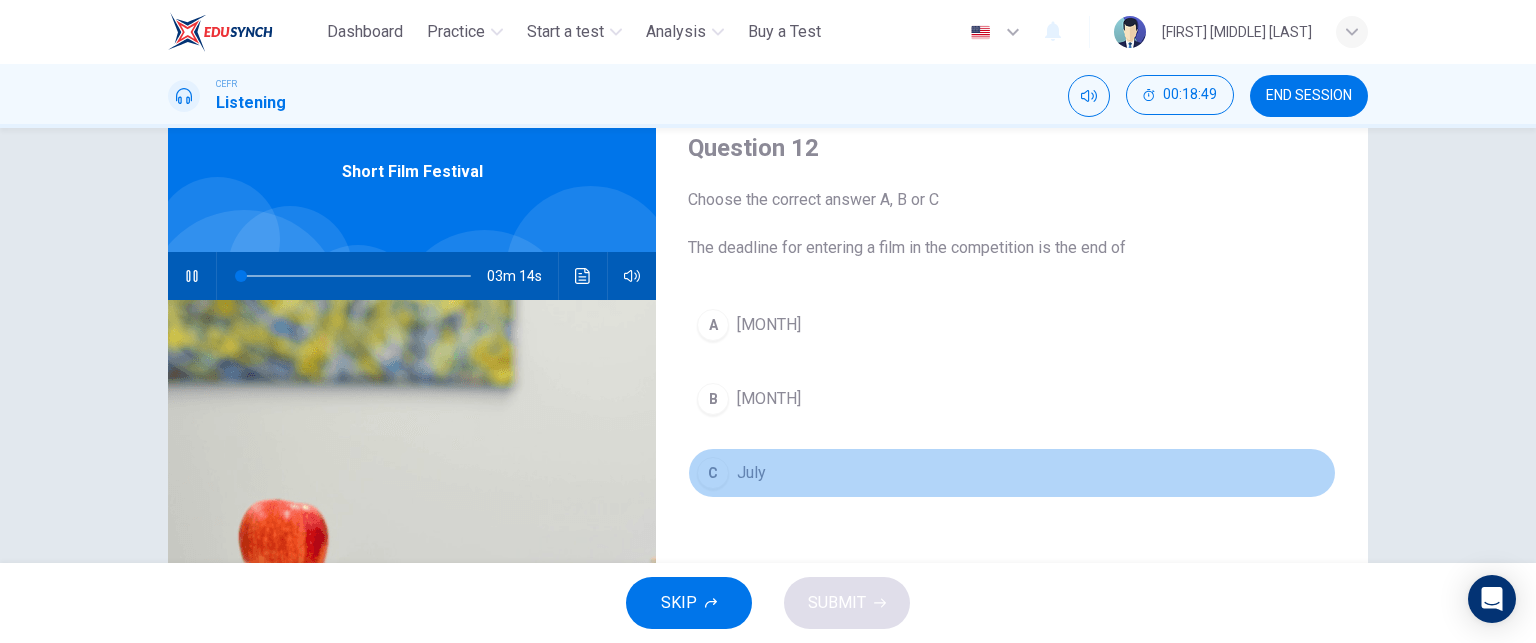 click on "C" at bounding box center [713, 325] 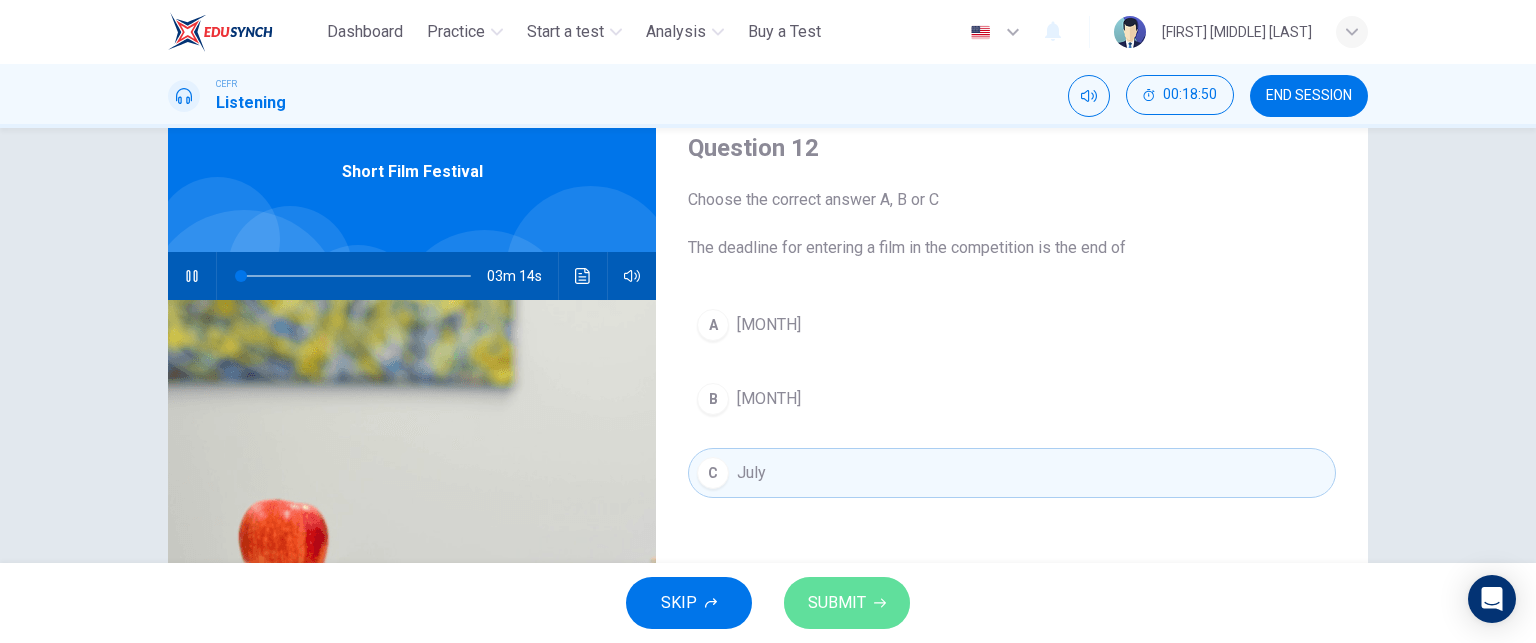 click on "SUBMIT" at bounding box center (837, 603) 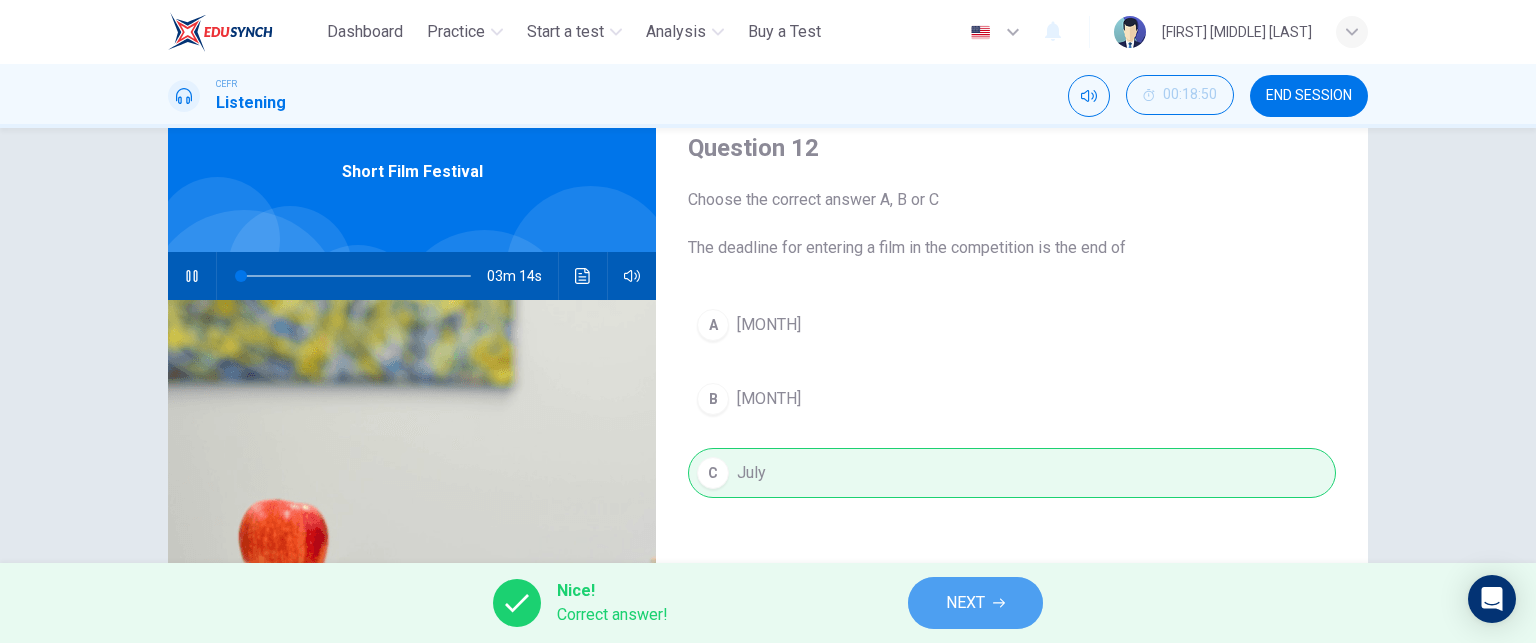 click on "NEXT" at bounding box center [975, 603] 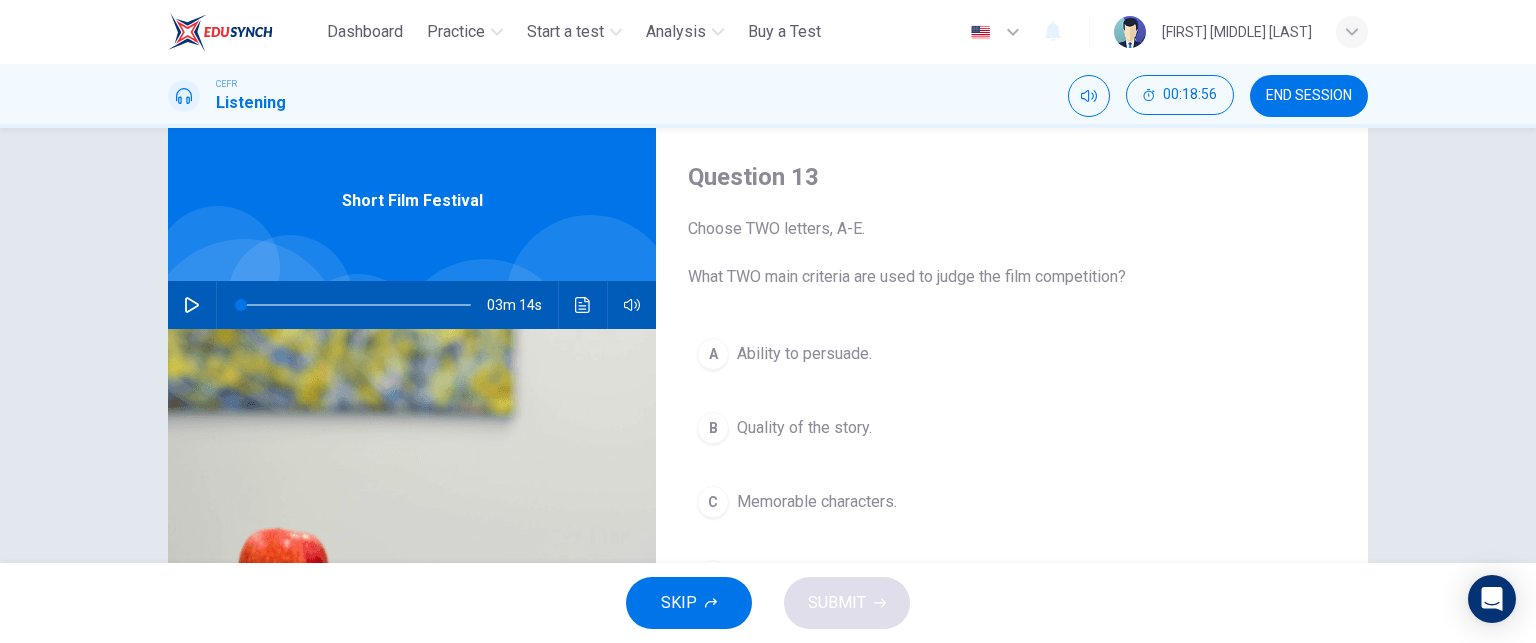 scroll, scrollTop: 0, scrollLeft: 0, axis: both 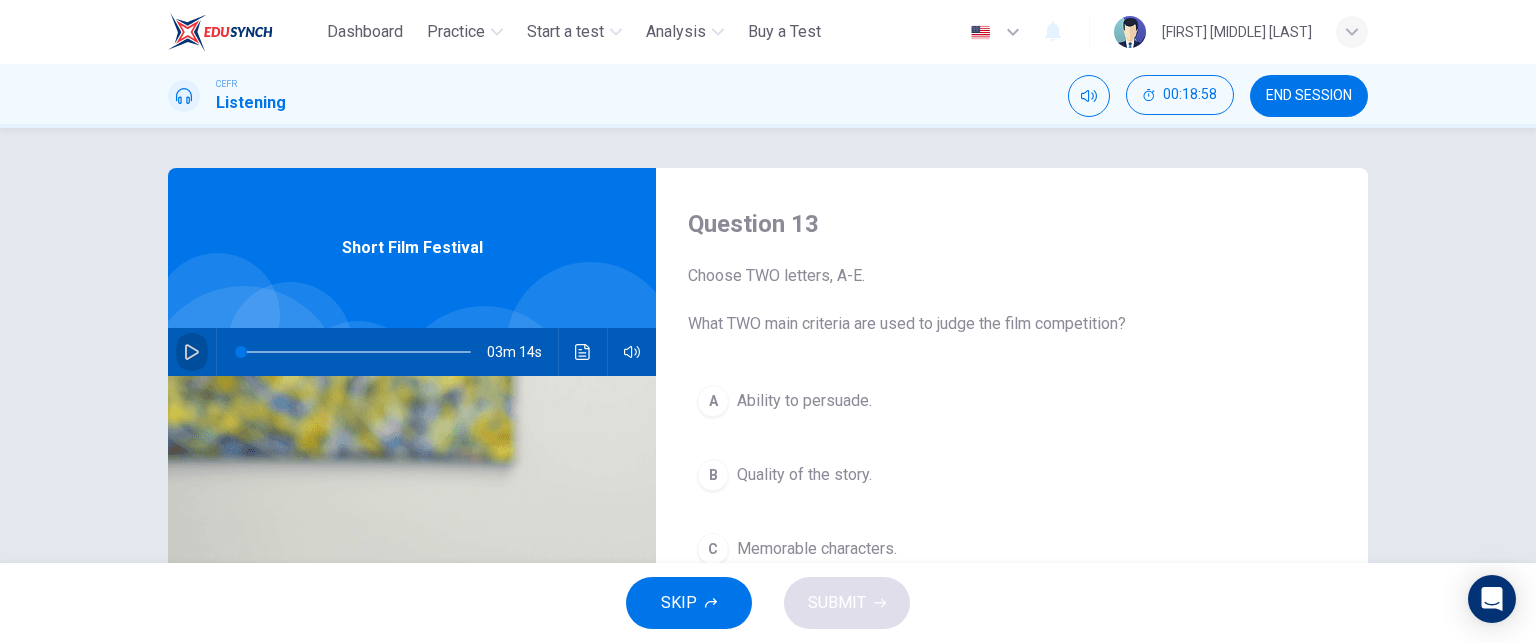 click at bounding box center (192, 352) 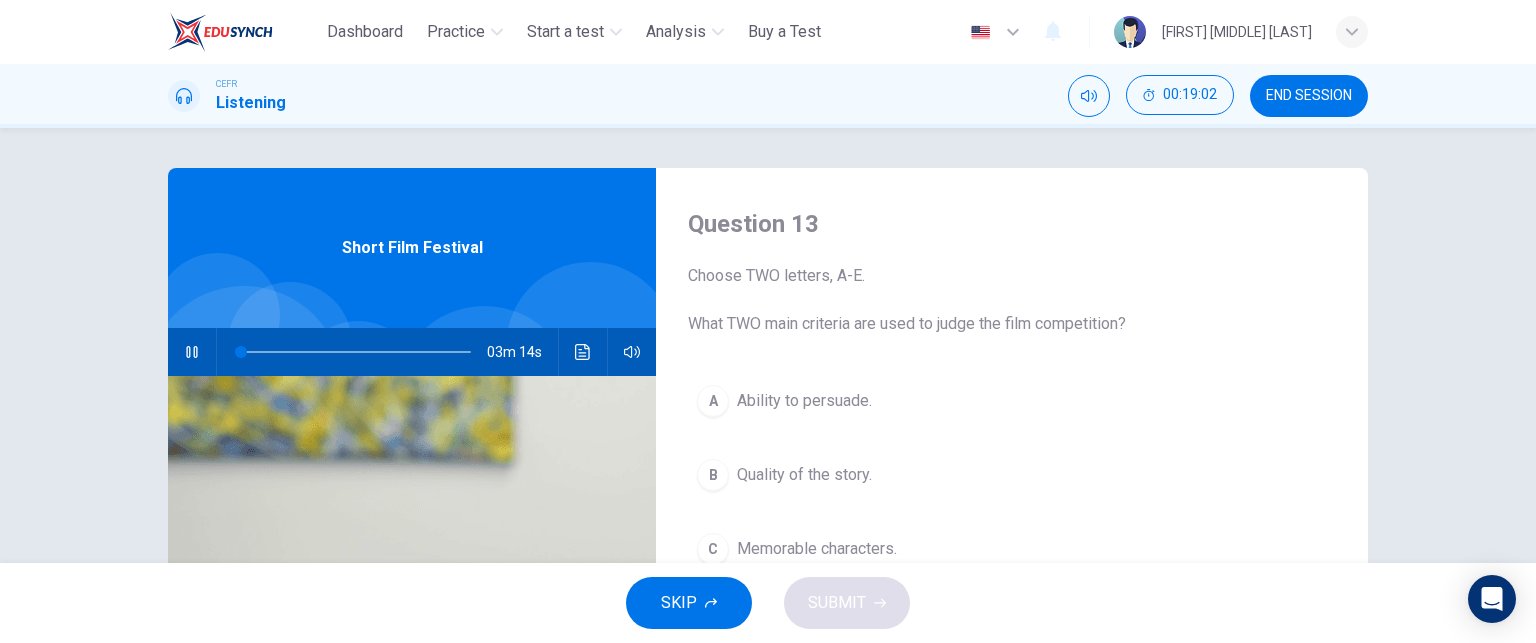 click at bounding box center [192, 352] 